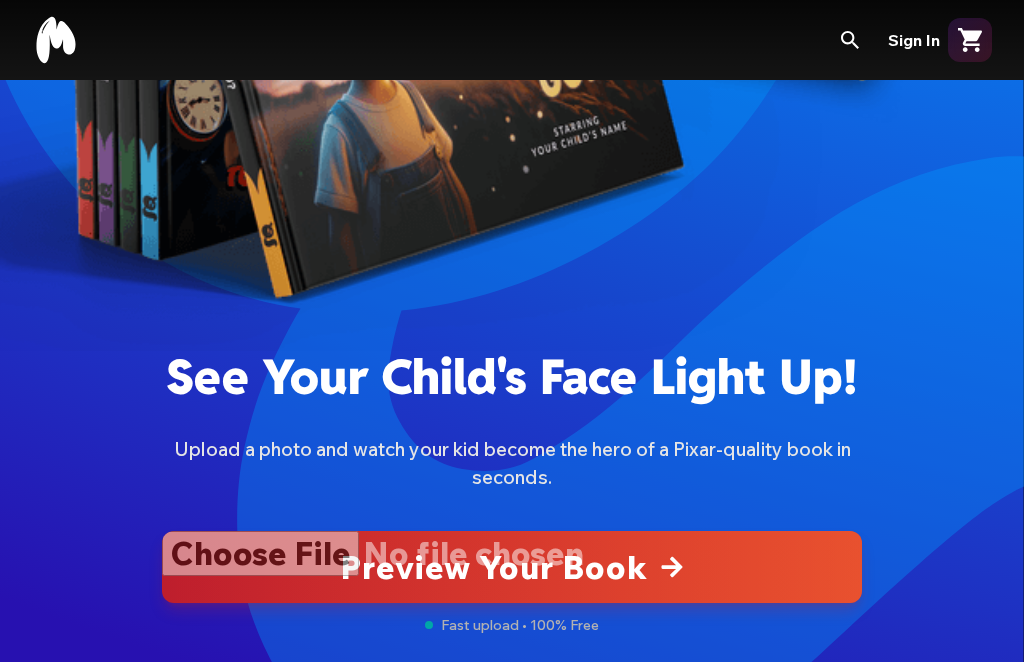 scroll, scrollTop: 447, scrollLeft: 0, axis: vertical 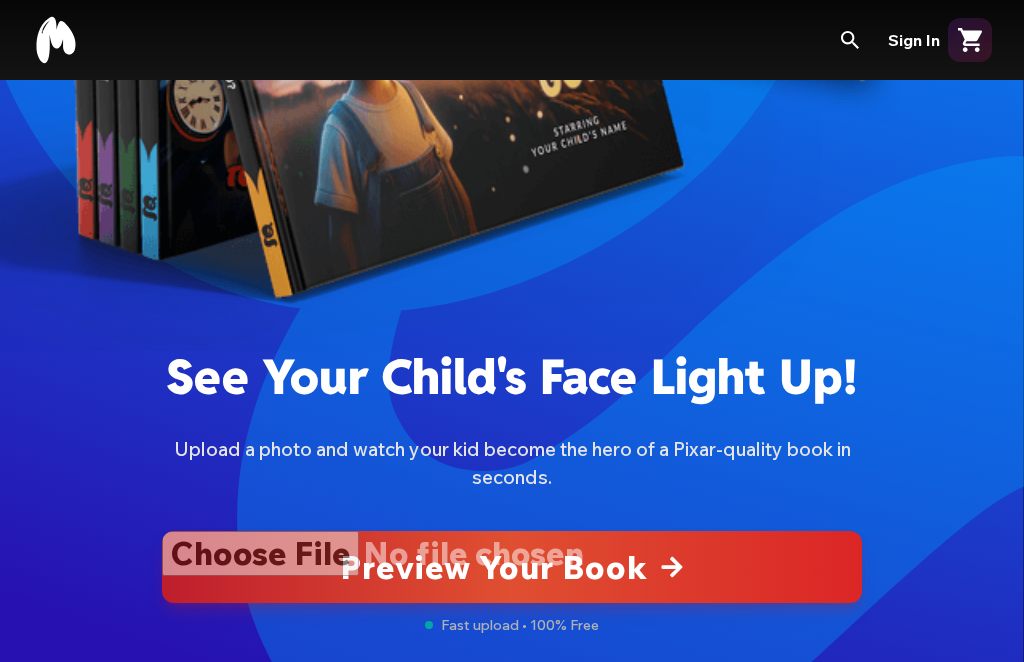 type on "**********" 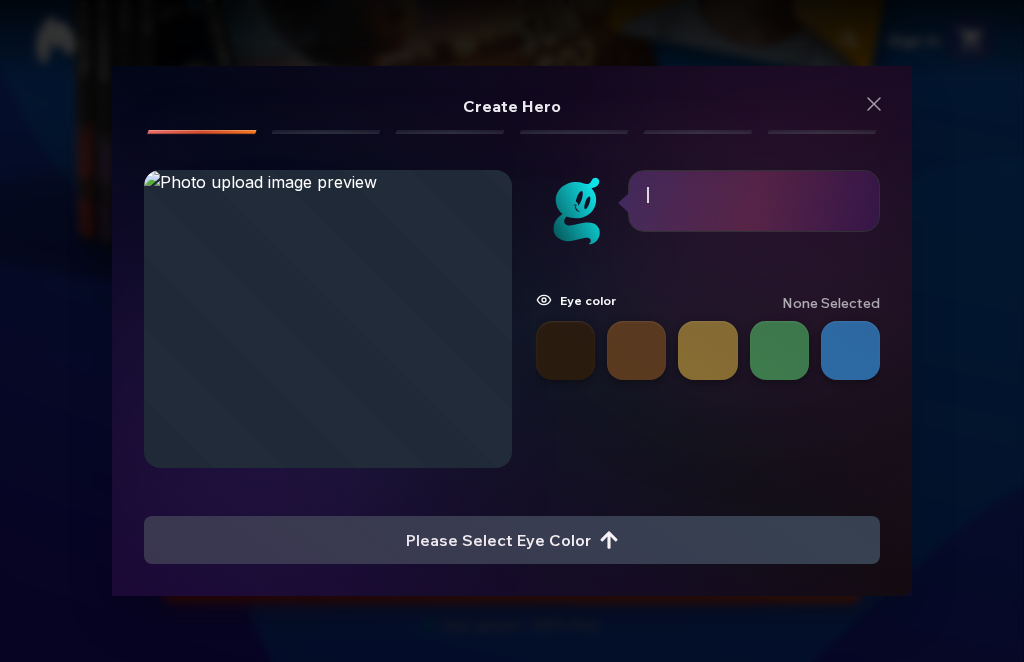 scroll, scrollTop: 0, scrollLeft: 0, axis: both 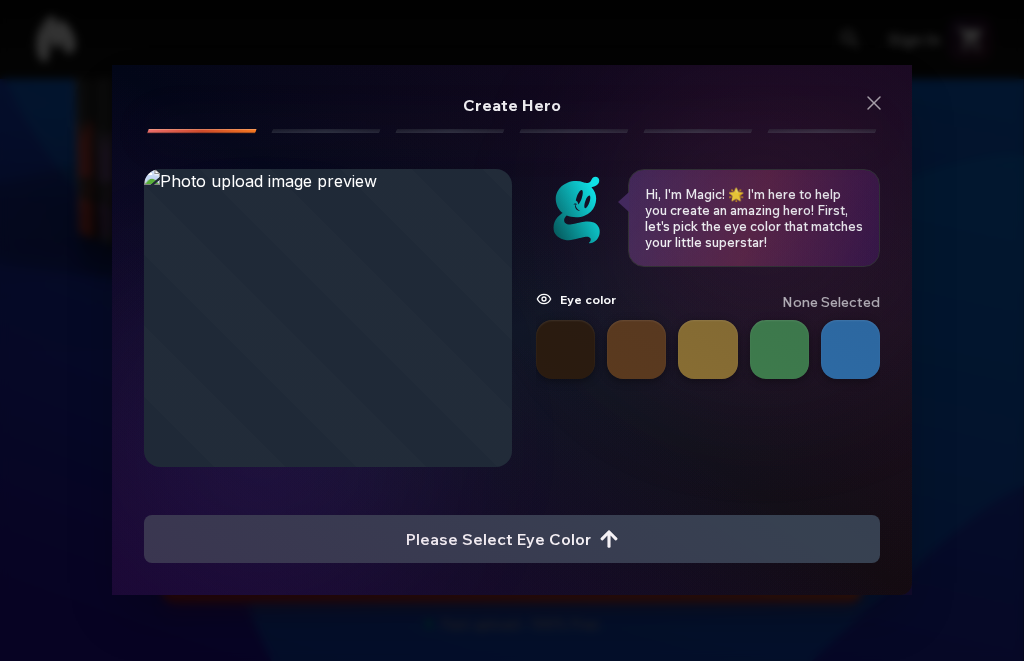 click at bounding box center [636, 350] 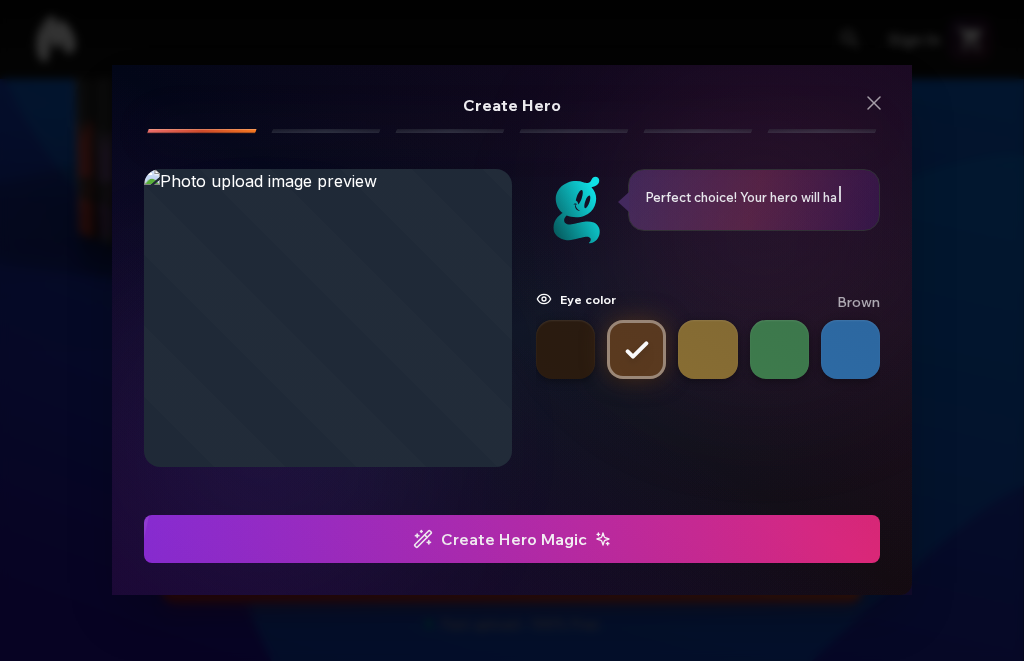 click on "Create Hero Magic" at bounding box center (512, 540) 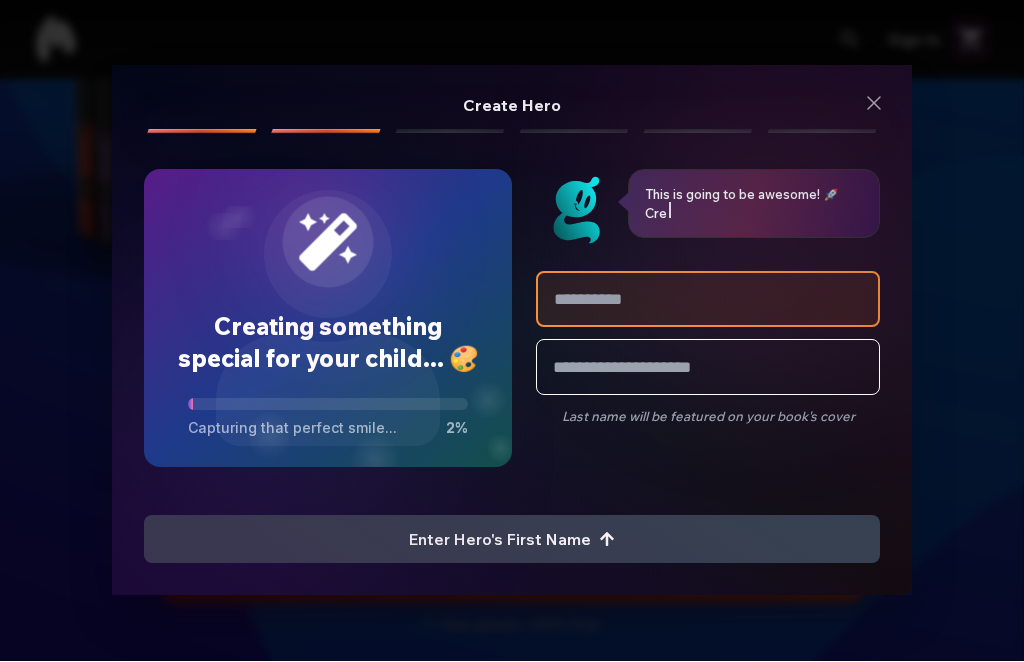 click at bounding box center [708, 300] 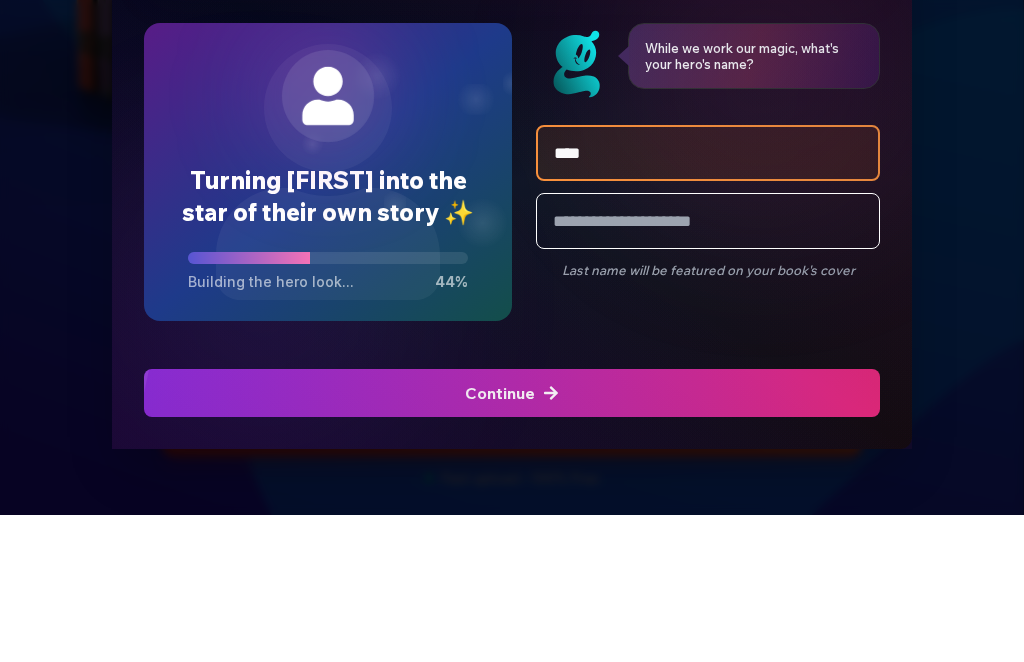 type on "****" 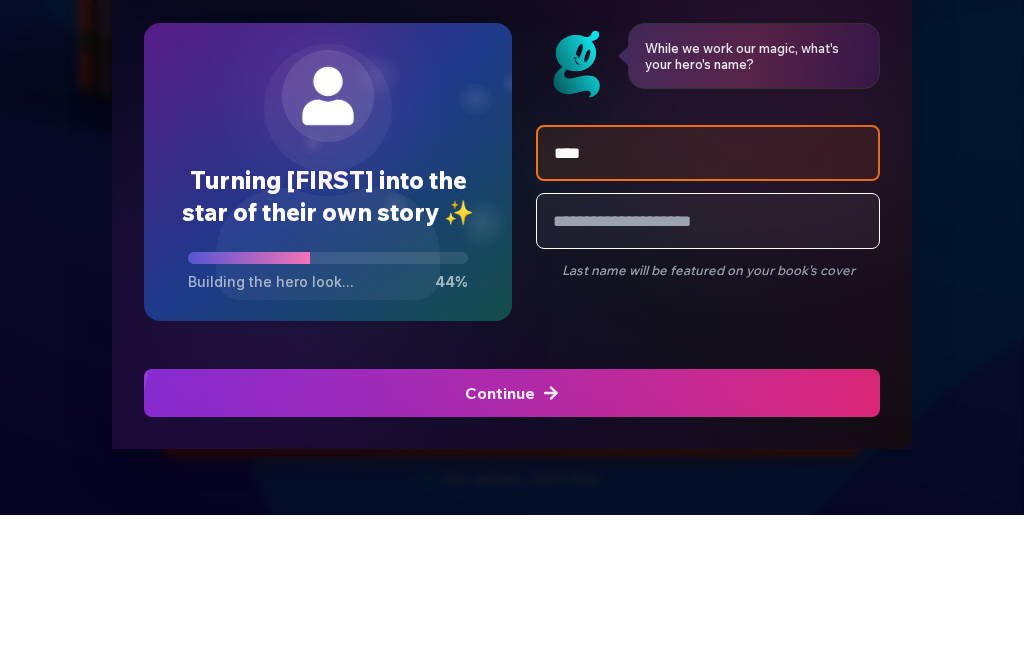 click at bounding box center (708, 368) 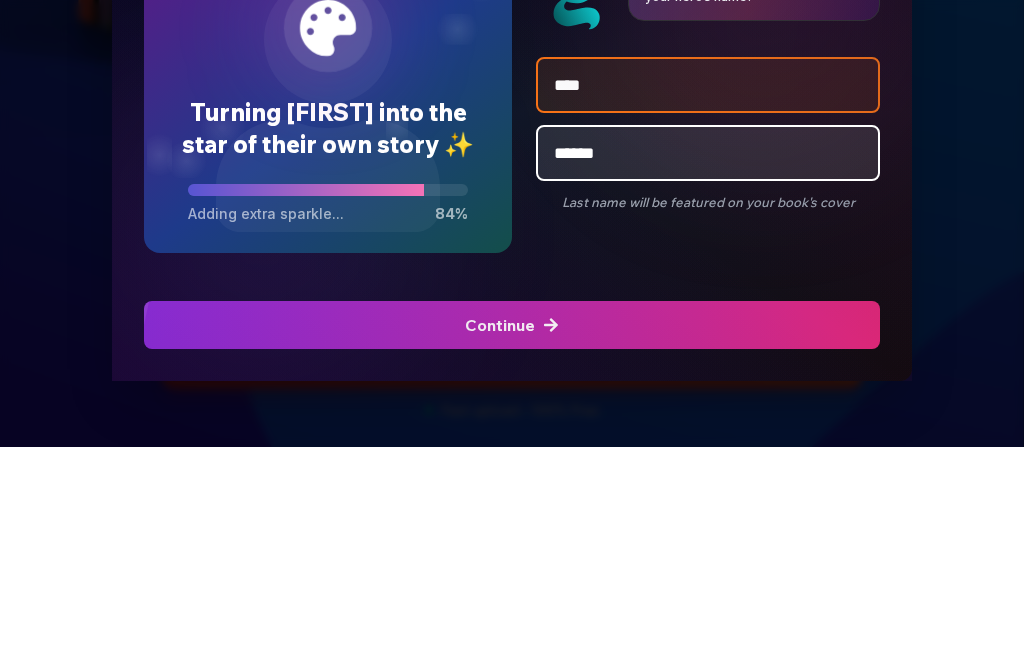 type on "******" 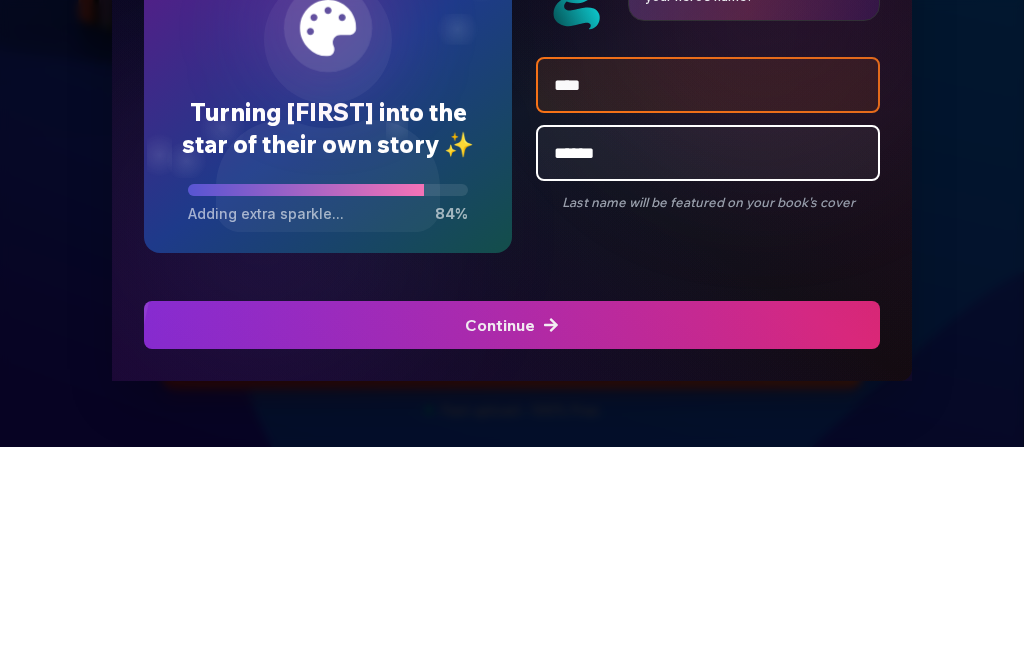 click on "Last name will be featured on your book's cover" at bounding box center (708, 418) 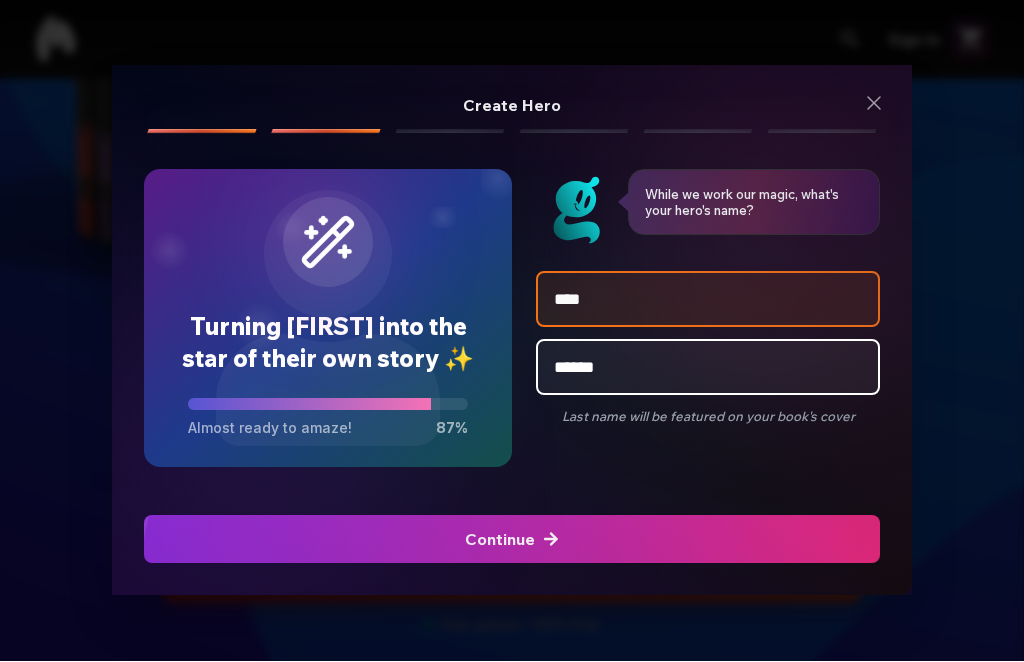 click at bounding box center [-960, 540] 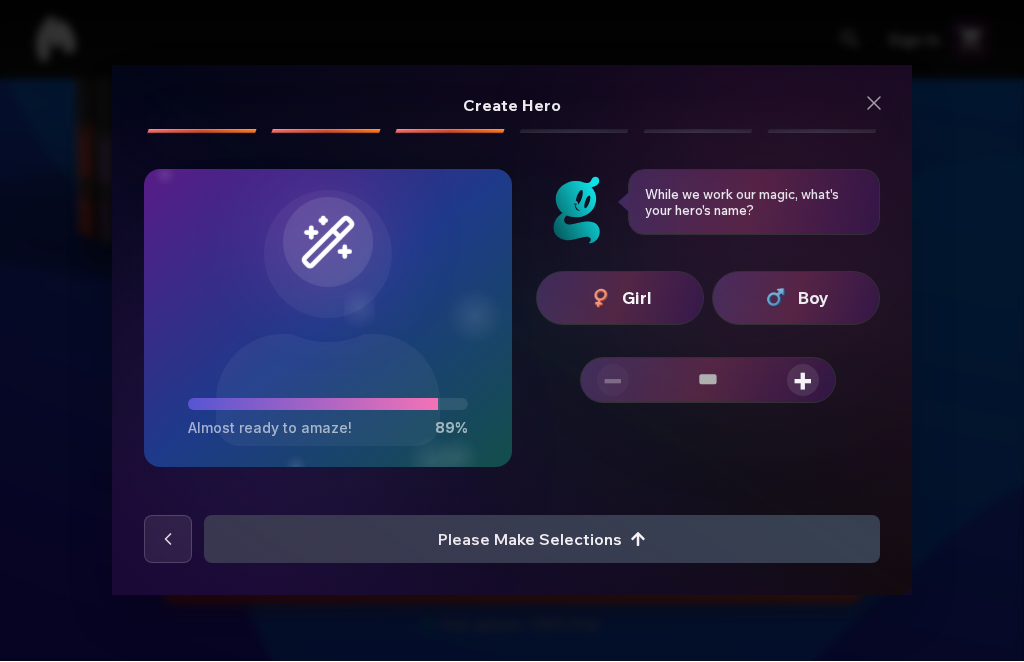 click on "Boy" at bounding box center (813, 299) 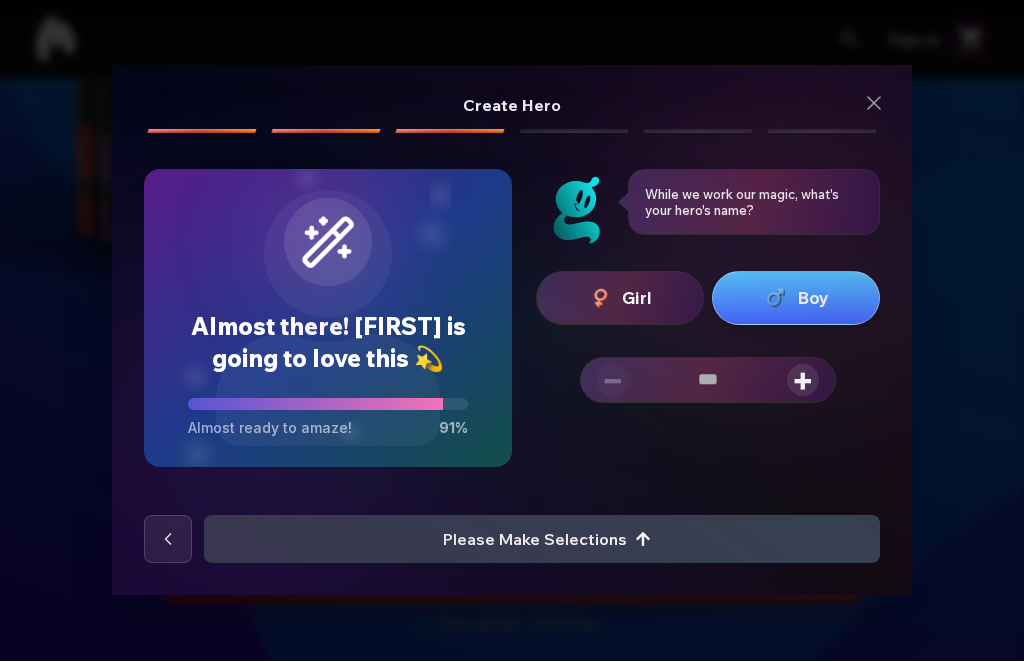 click on "+" at bounding box center (803, 381) 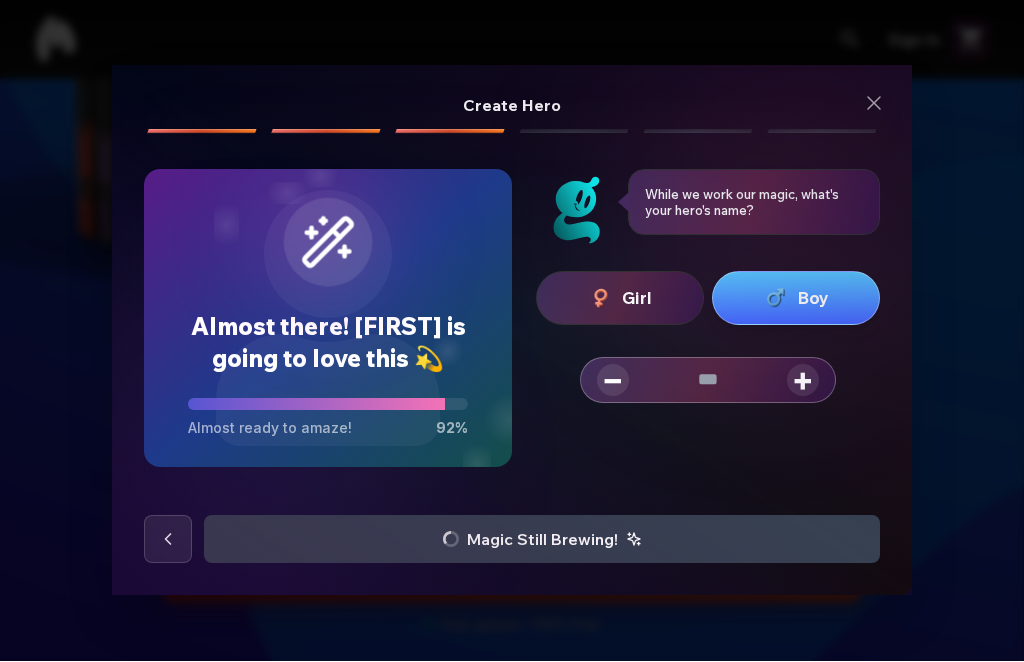 click on "− * +" at bounding box center [708, 381] 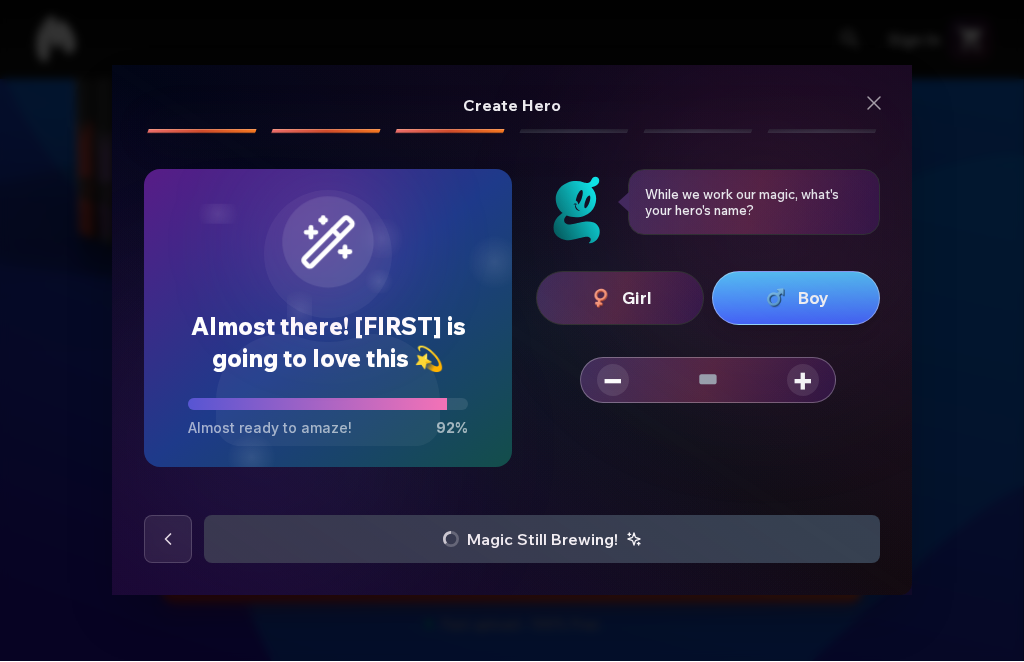 click on "− * +" at bounding box center [708, 381] 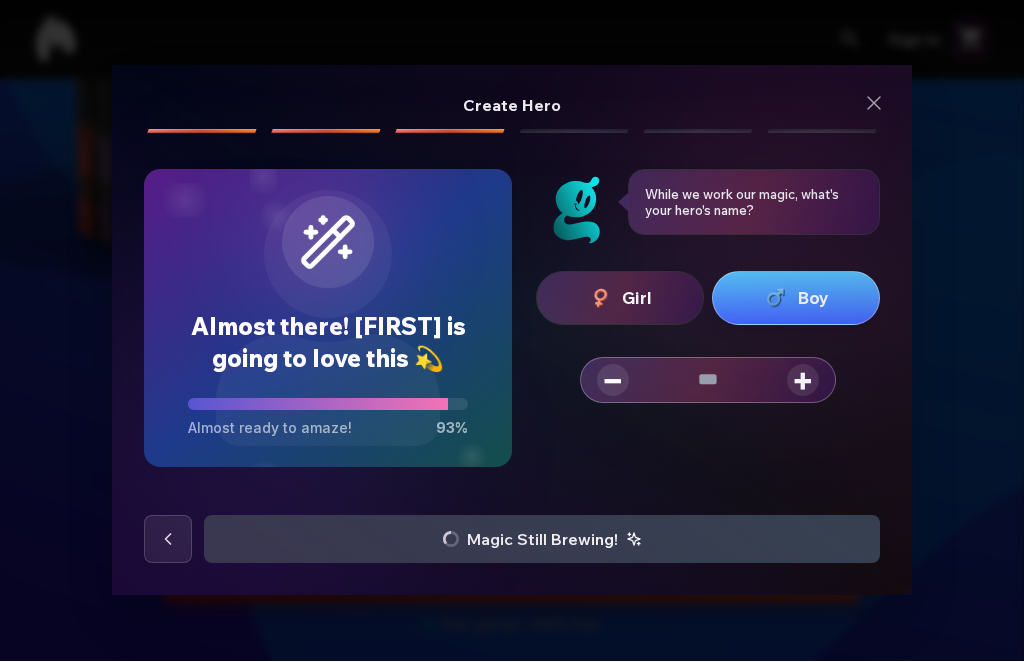 click on "+" at bounding box center (803, 381) 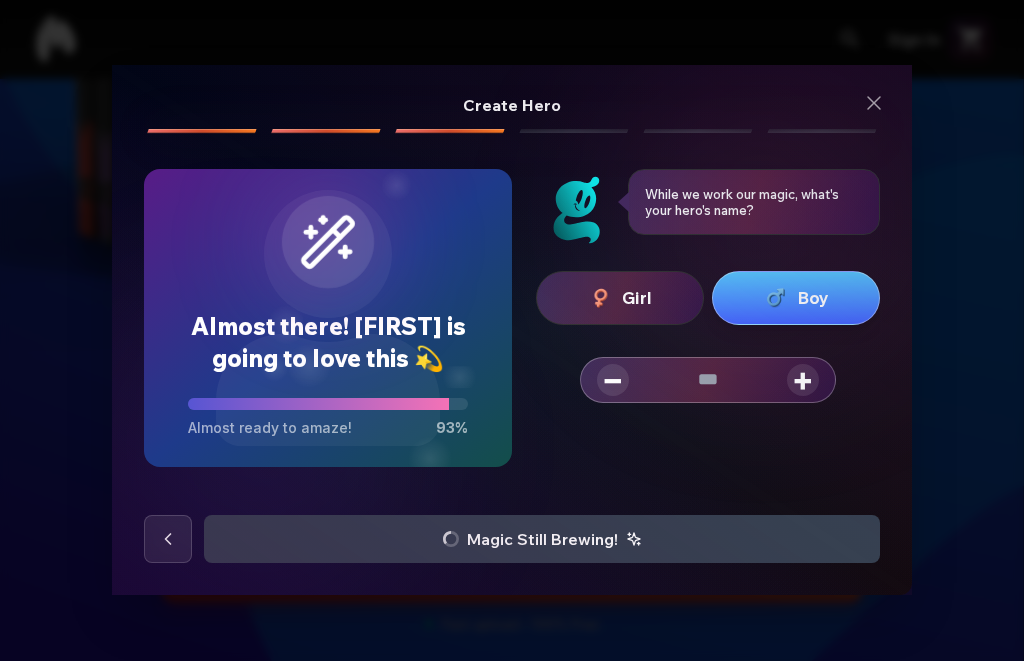 click on "+" at bounding box center (803, 381) 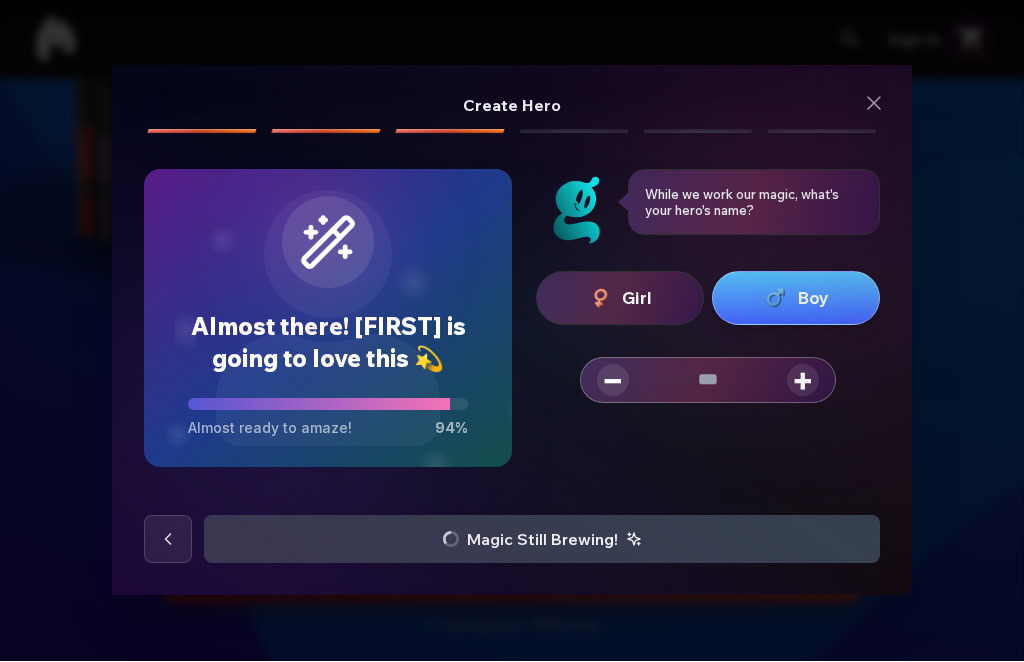 click on "+" at bounding box center (803, 381) 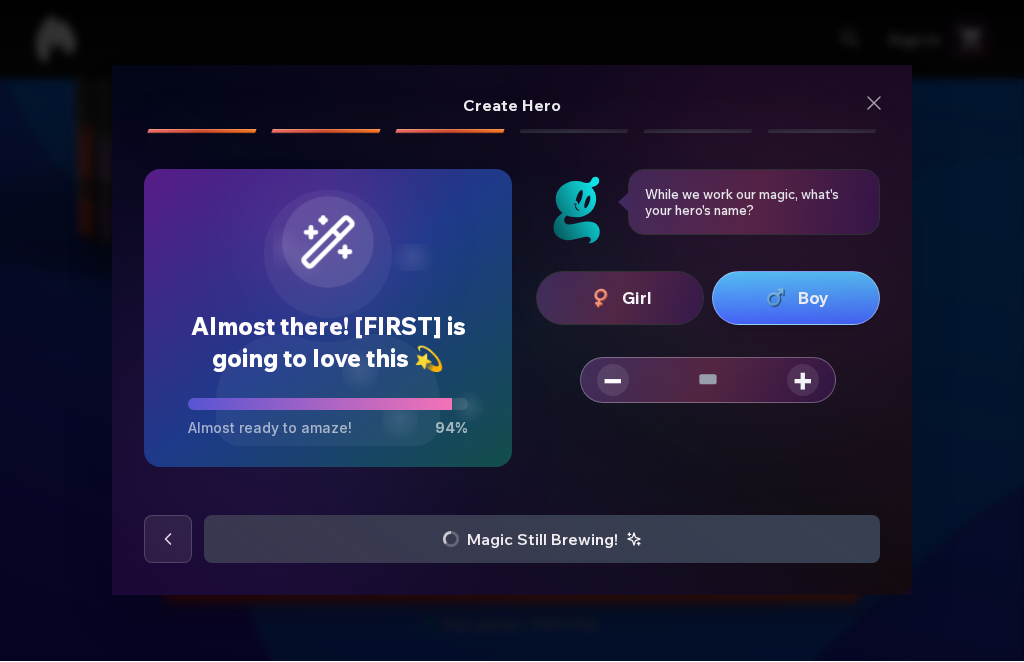 click on "+" at bounding box center (803, 381) 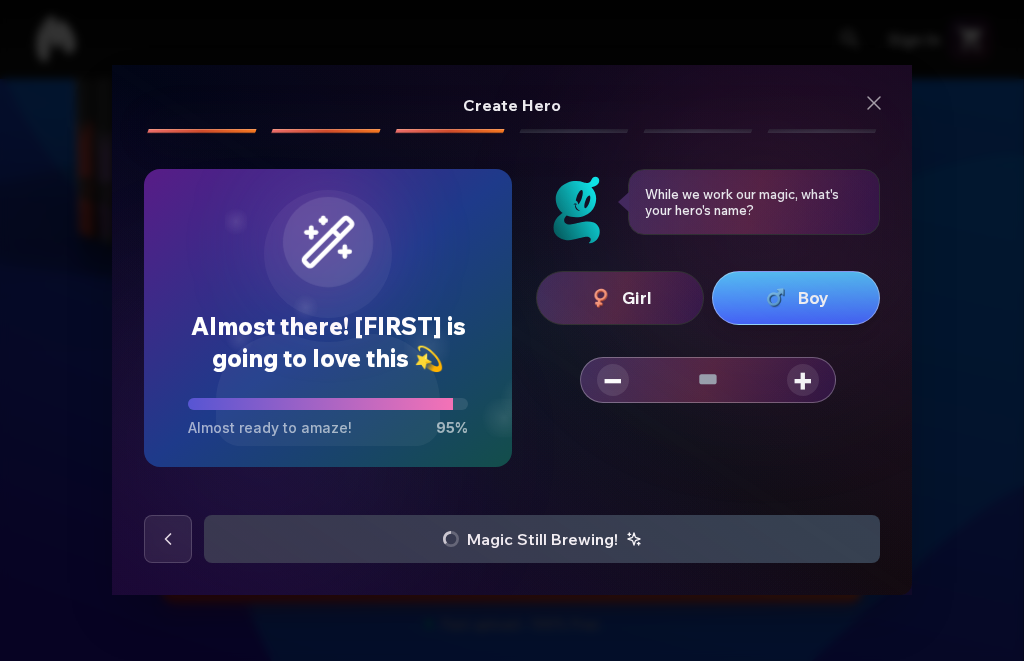 click on "+" at bounding box center [803, 381] 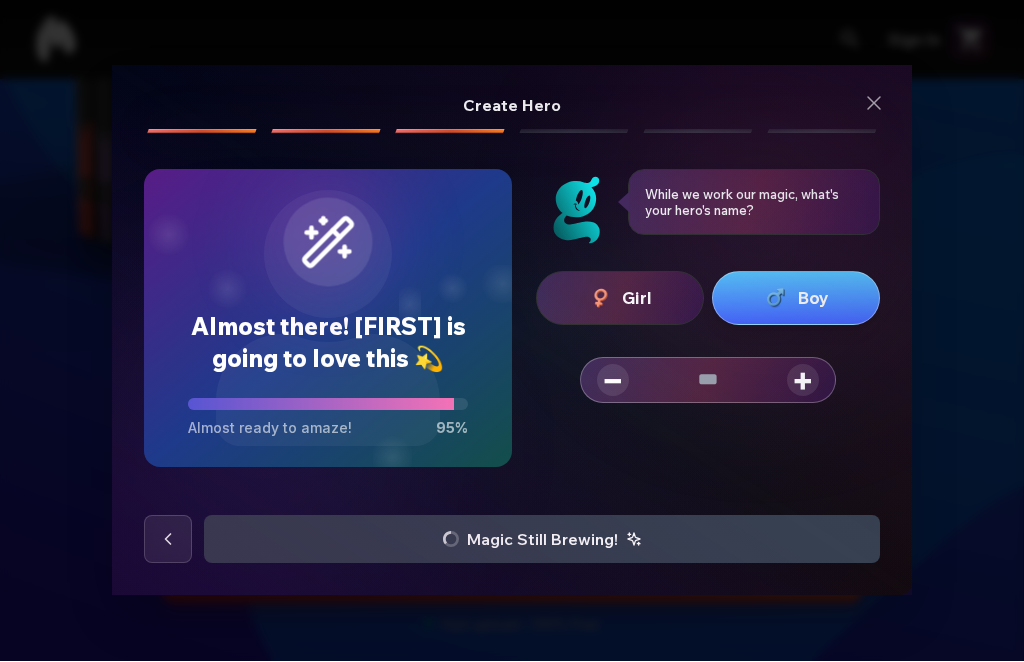 click on "− * +" at bounding box center [708, 381] 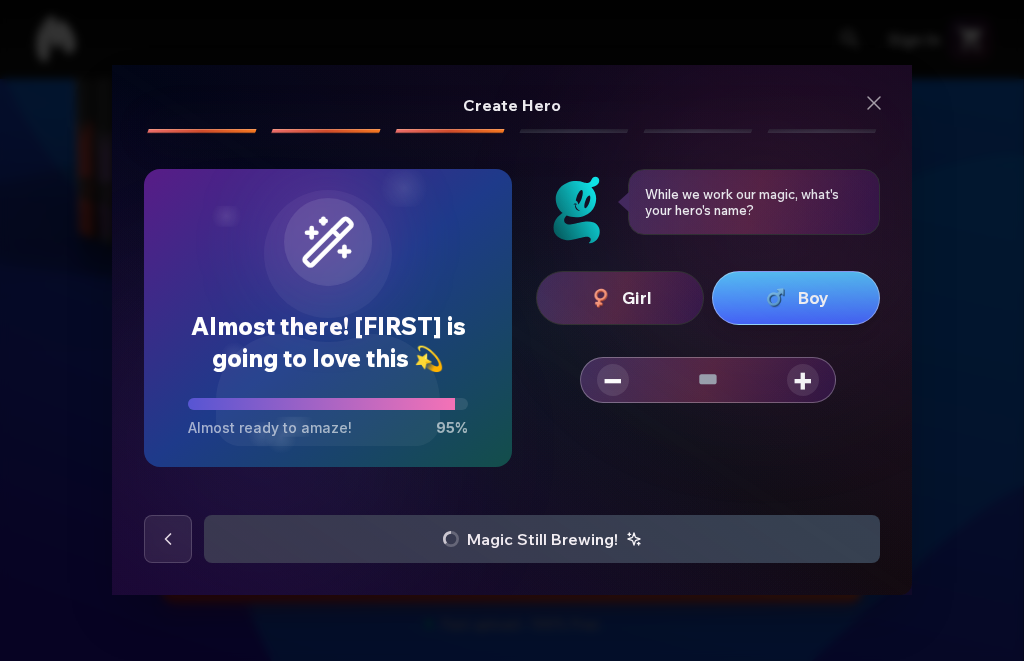 click on "− * +" at bounding box center [708, 381] 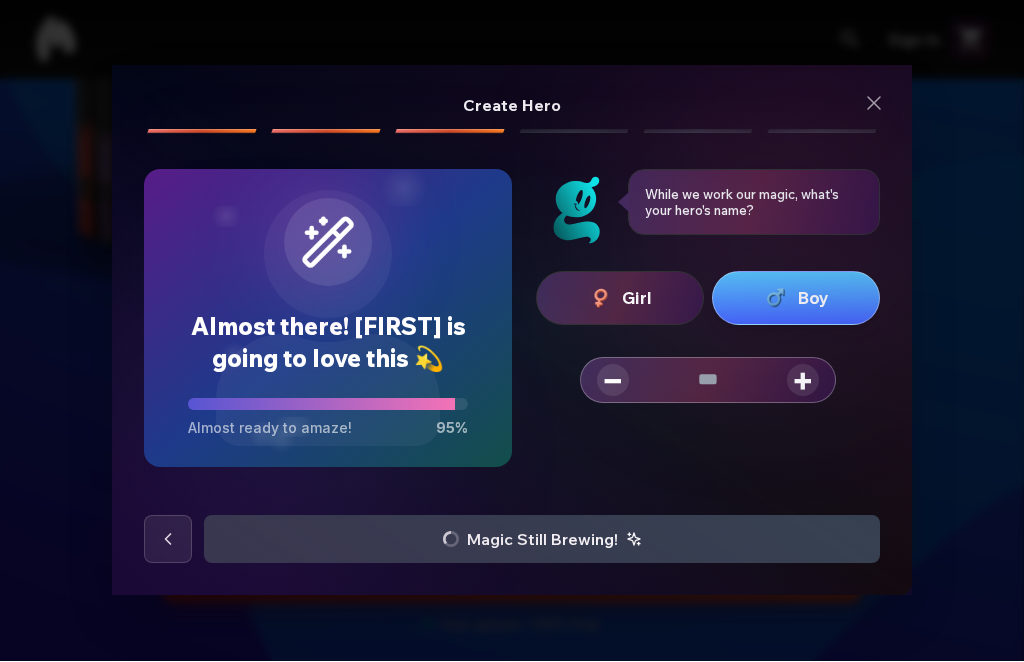 click on "+" at bounding box center [803, 381] 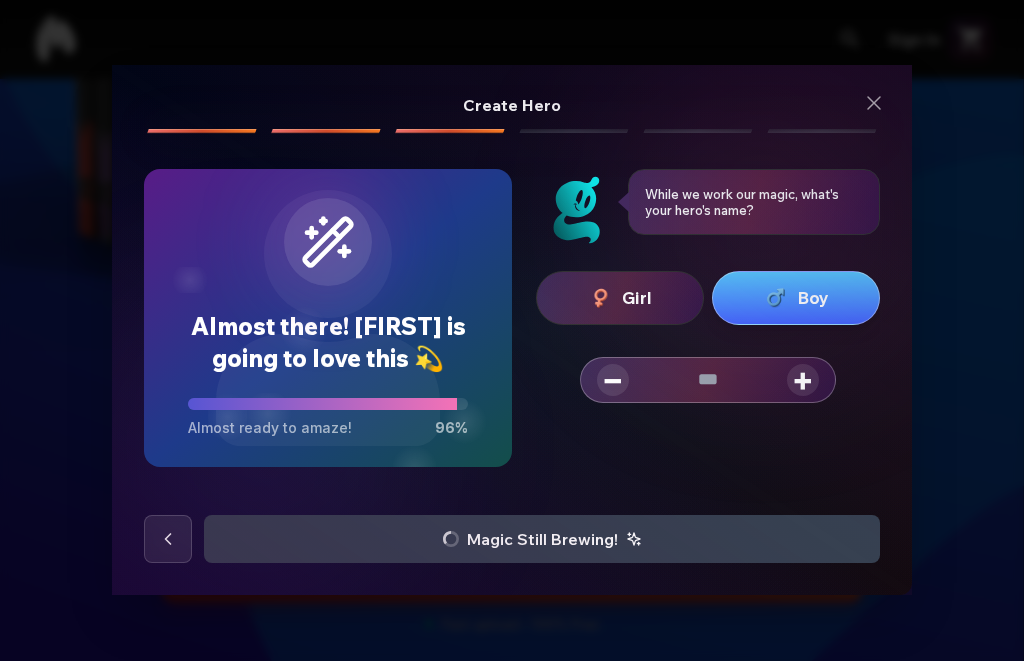 click on "+" at bounding box center [803, 381] 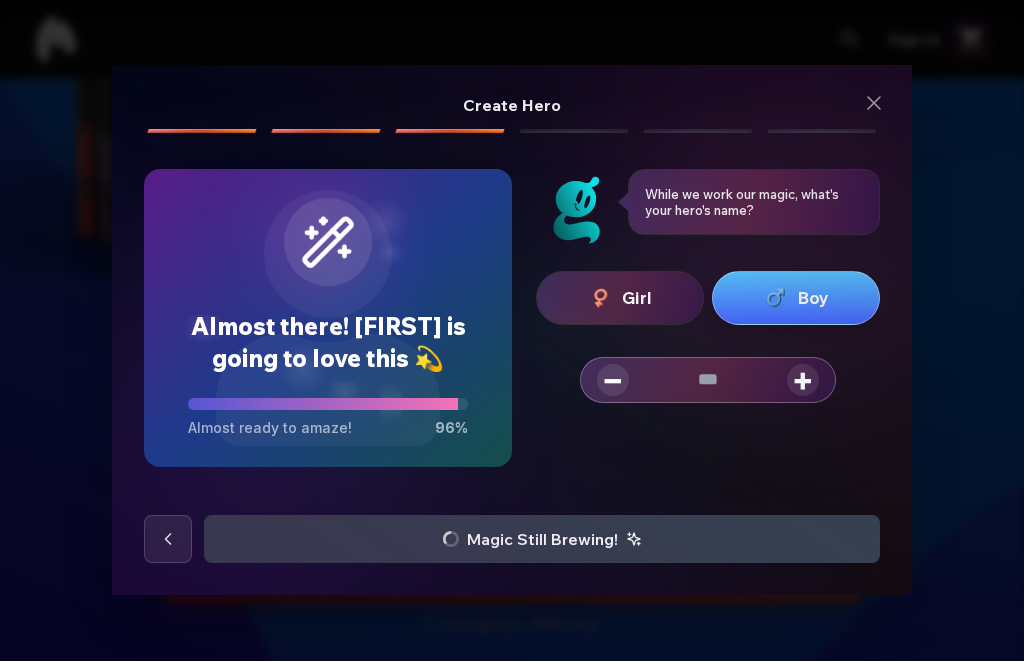 click on "+" at bounding box center [803, 381] 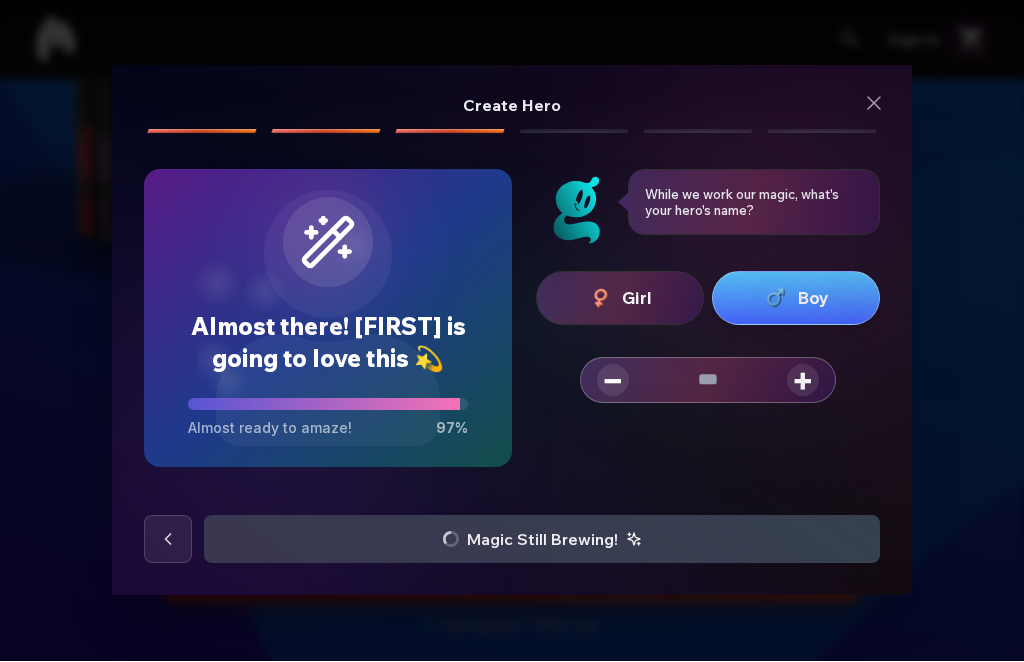 click on "− ** +" at bounding box center [708, 381] 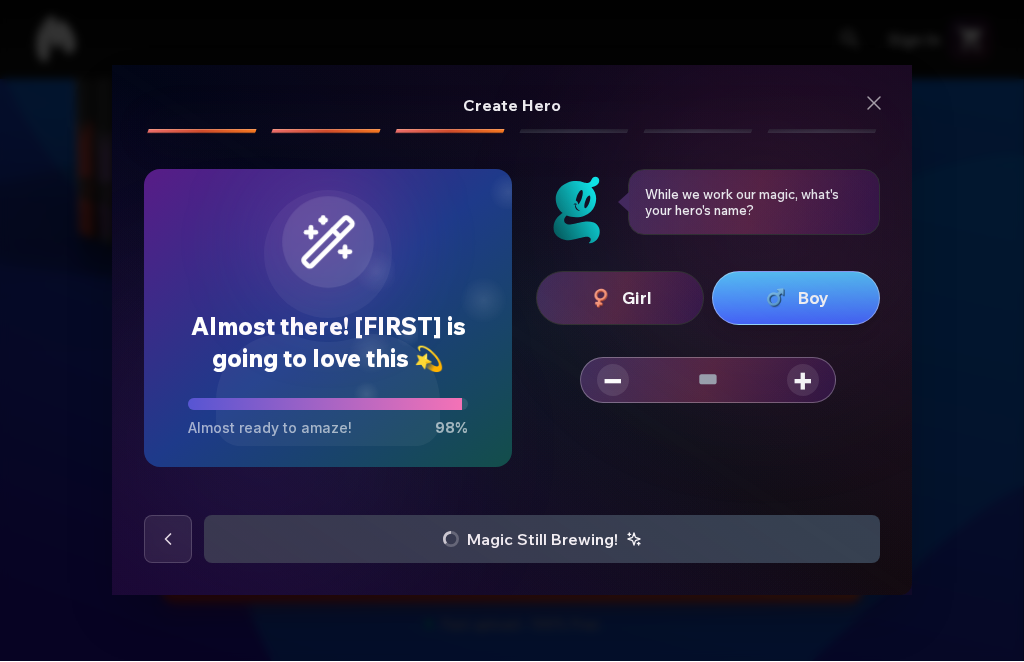 click on "+" at bounding box center (803, 381) 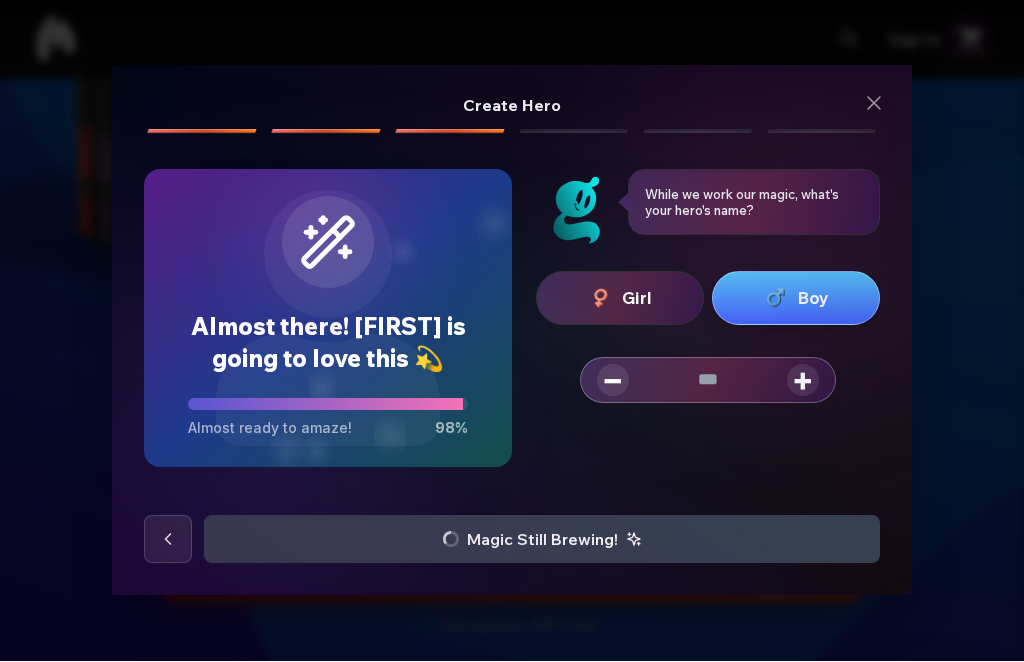 click on "− ** +" at bounding box center [708, 381] 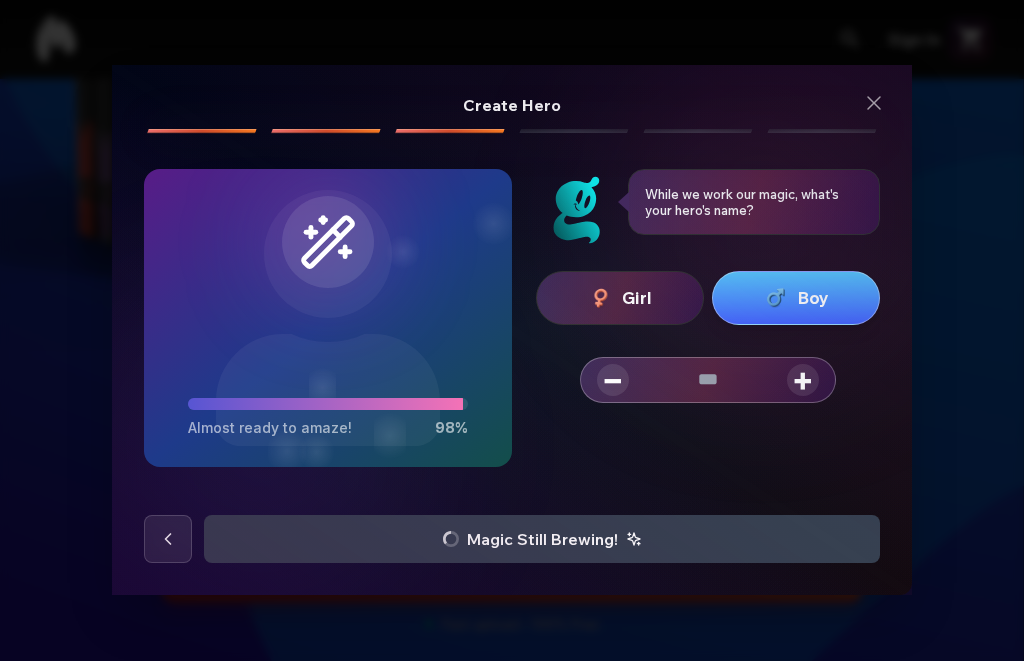 click on "+" at bounding box center (803, 381) 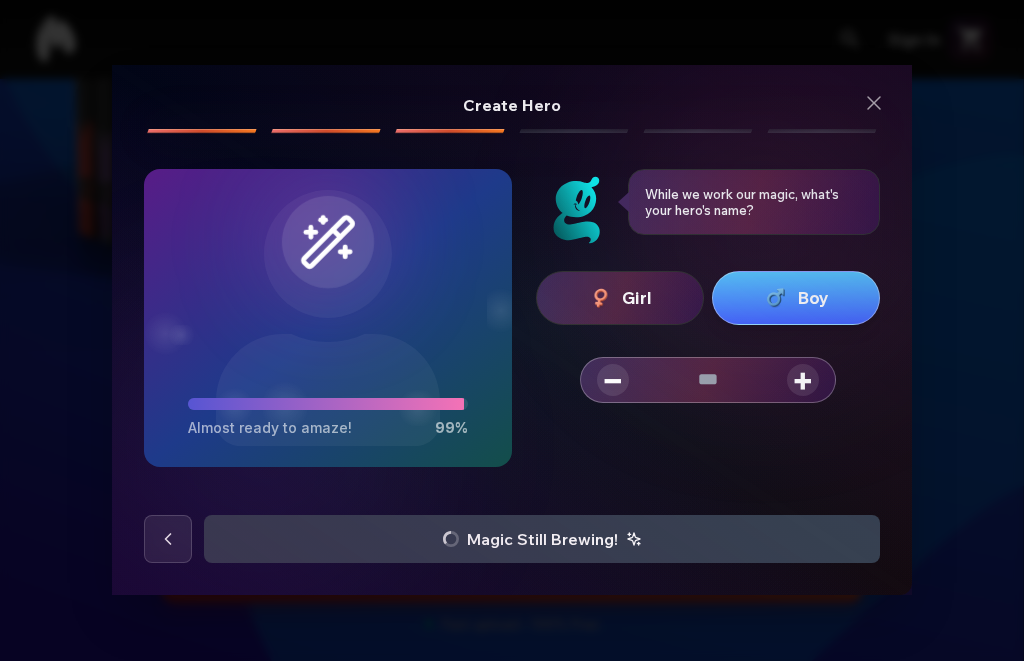 click on "− ** +" at bounding box center [708, 381] 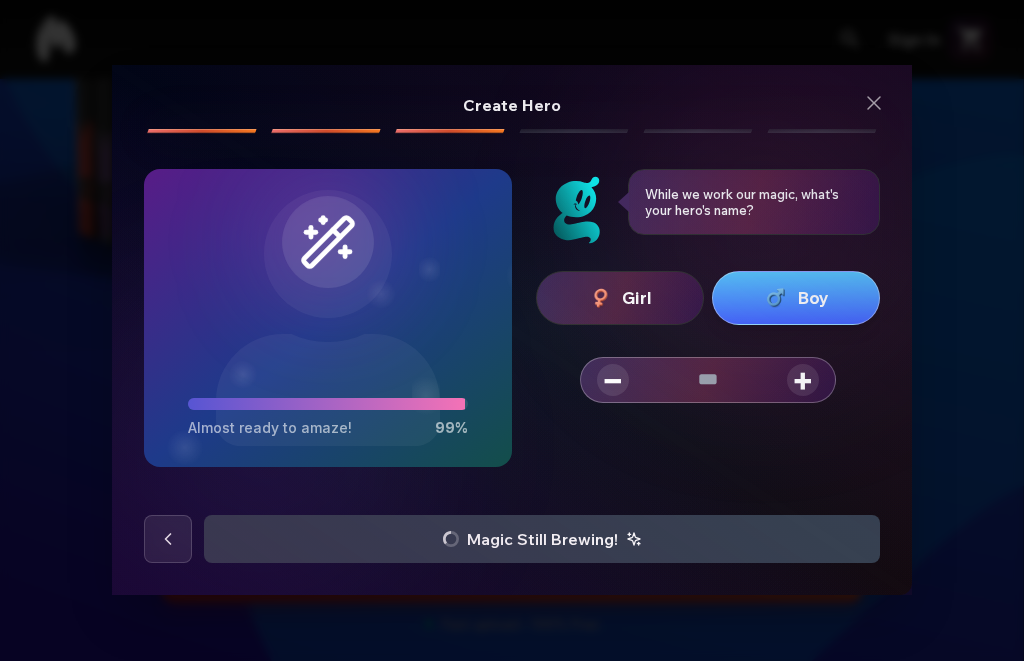 click on "+" at bounding box center [803, 381] 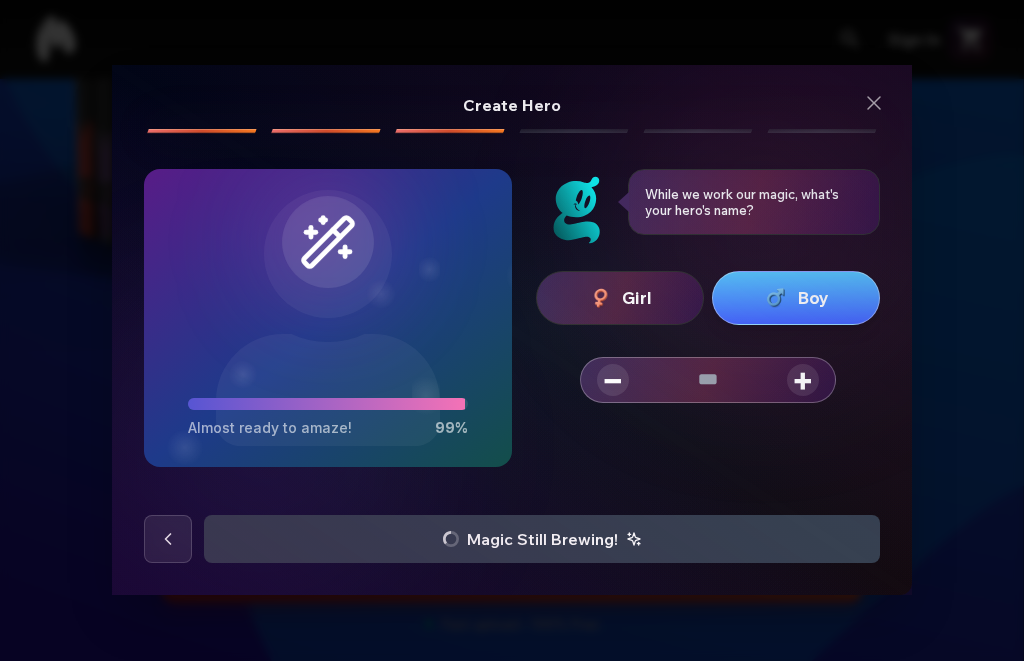click on "− ** +" at bounding box center (708, 381) 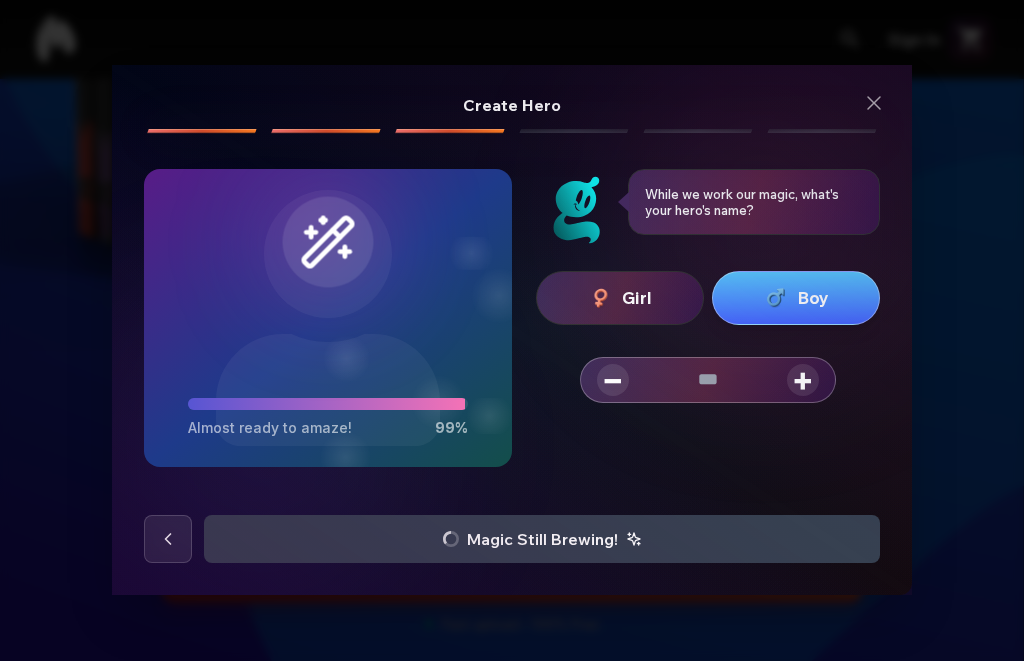 click on "+" at bounding box center (803, 381) 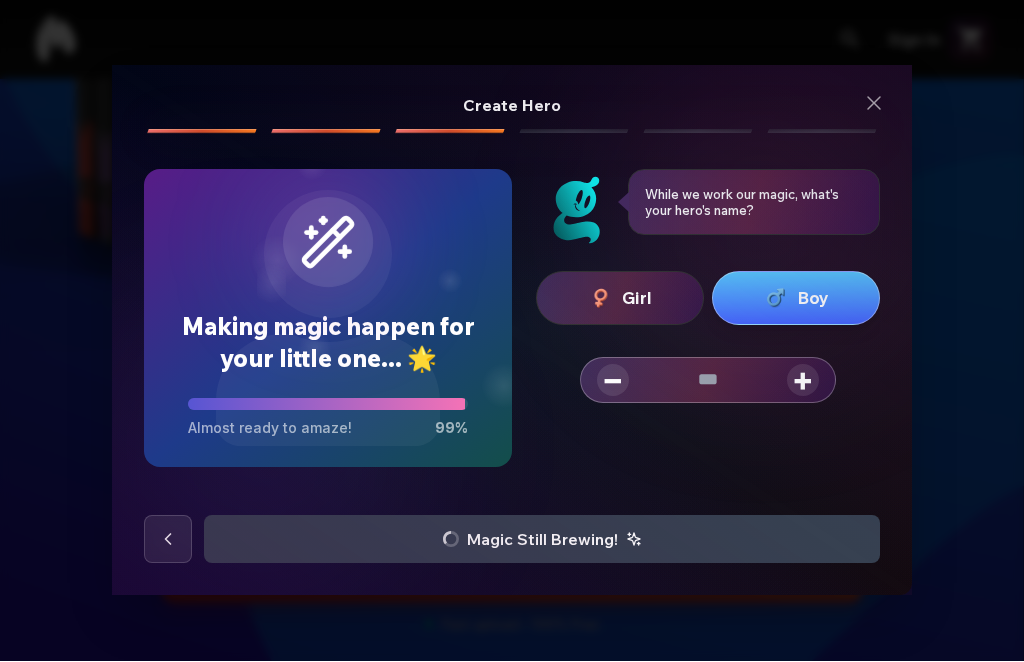 click on "Girl Boy − ** +" at bounding box center [708, 386] 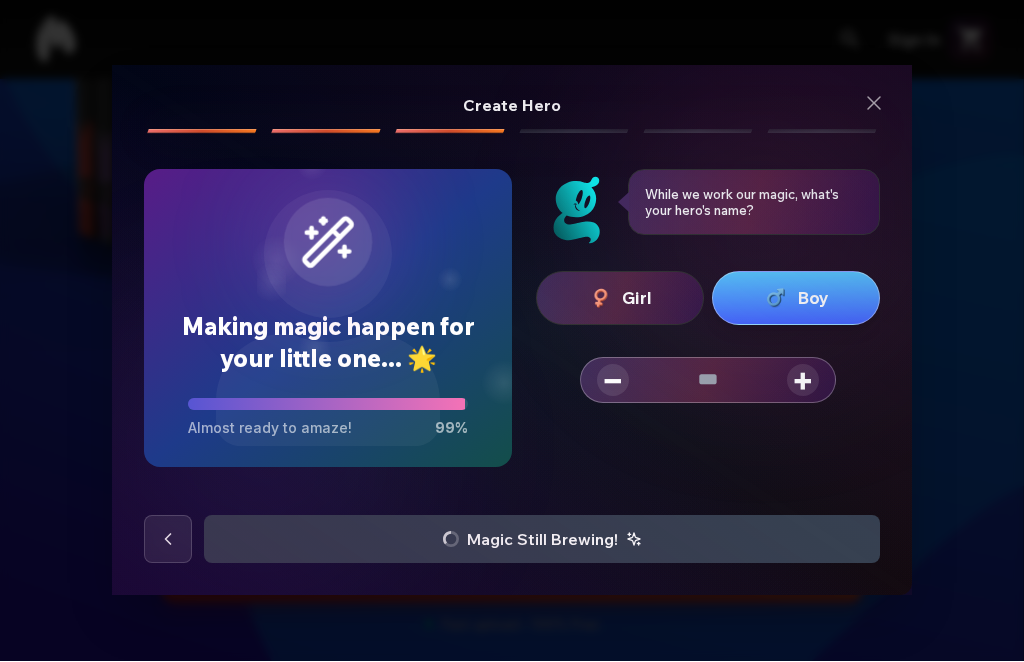 click on "+" at bounding box center (803, 381) 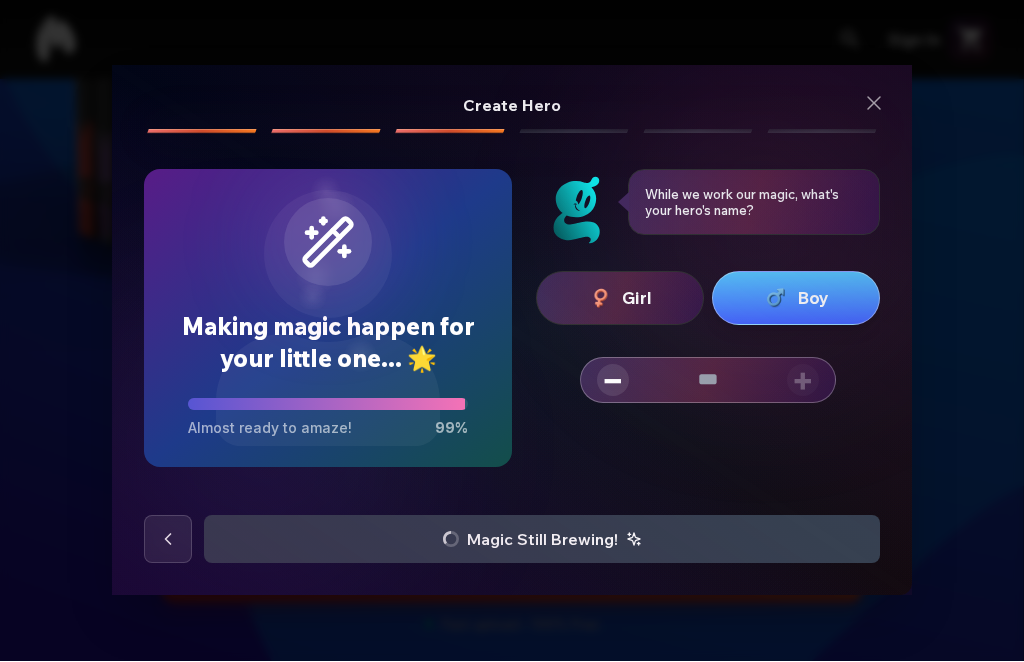 click on "− ** +" at bounding box center (708, 381) 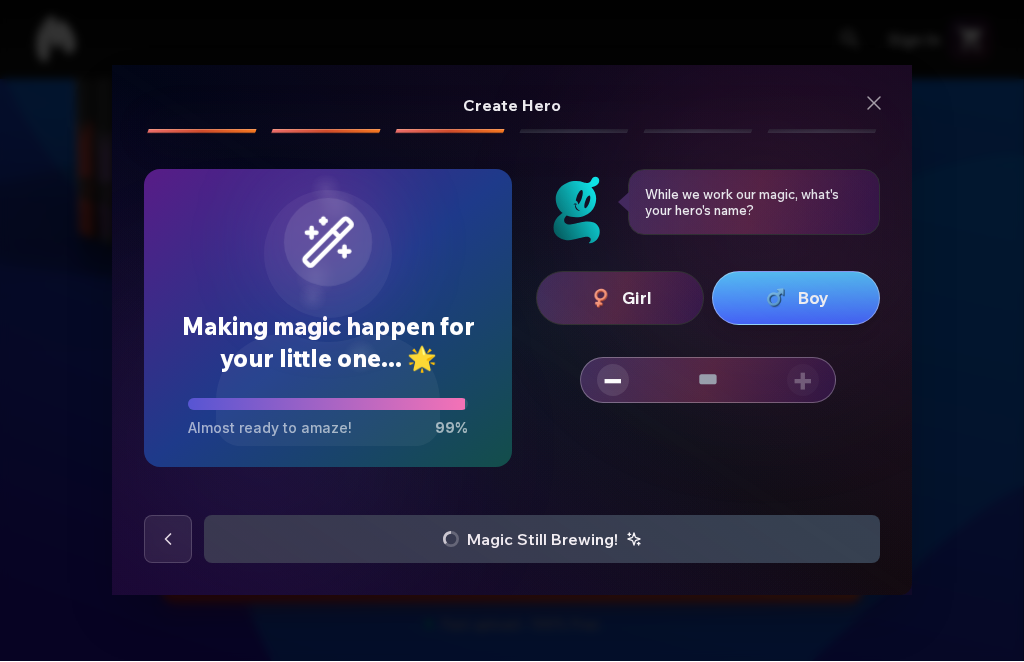 click on "− ** +" at bounding box center (708, 381) 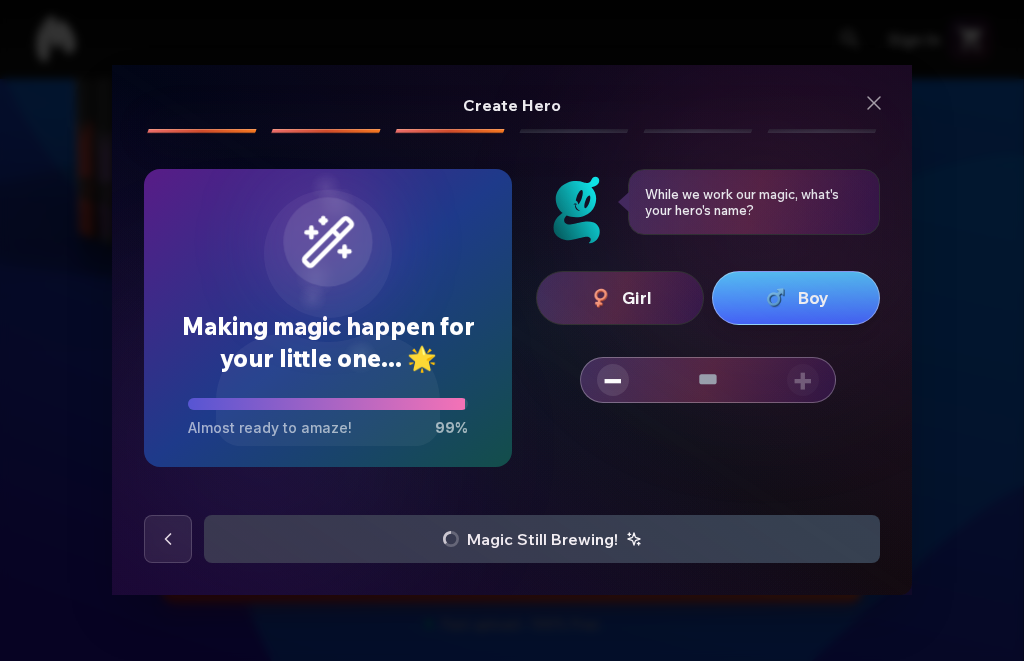 click on "− ** +" at bounding box center [708, 381] 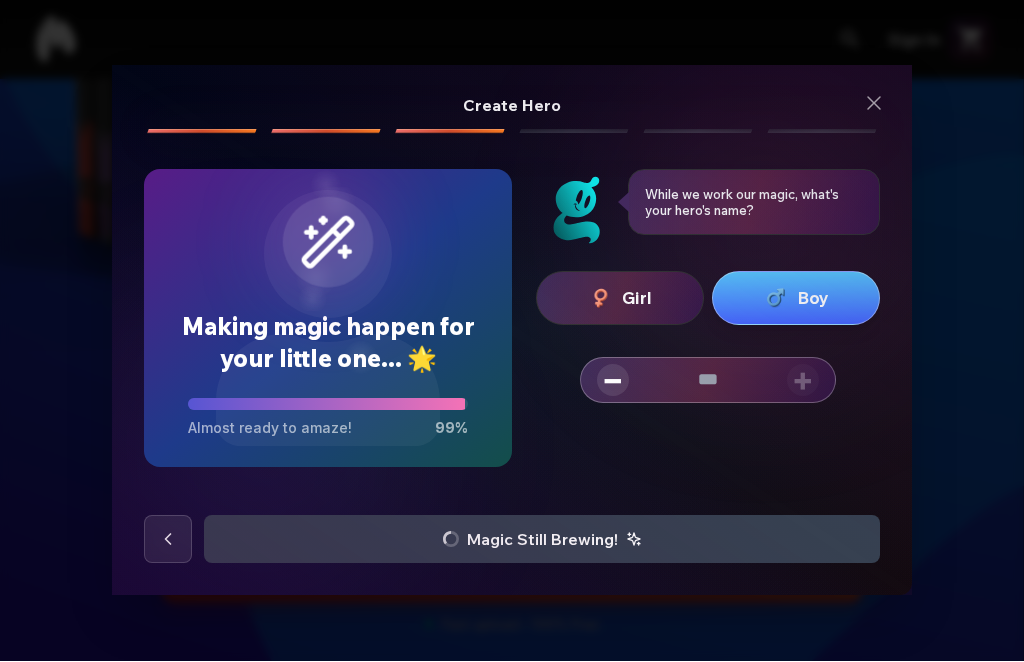 click on "Girl Boy − ** +" at bounding box center [708, 386] 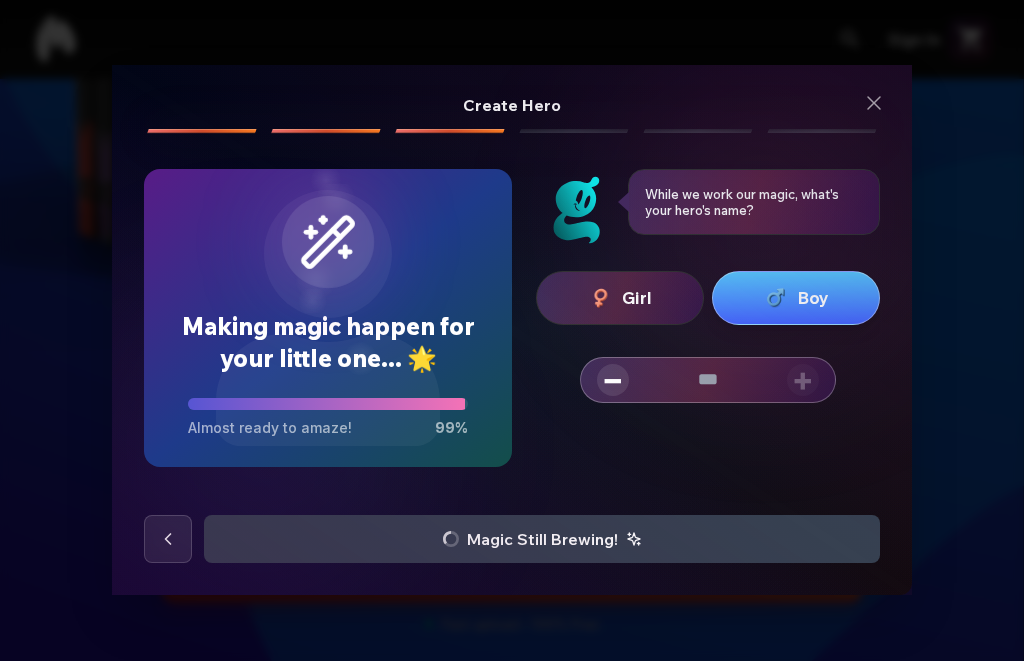 click on "Girl Boy − ** +" at bounding box center (708, 386) 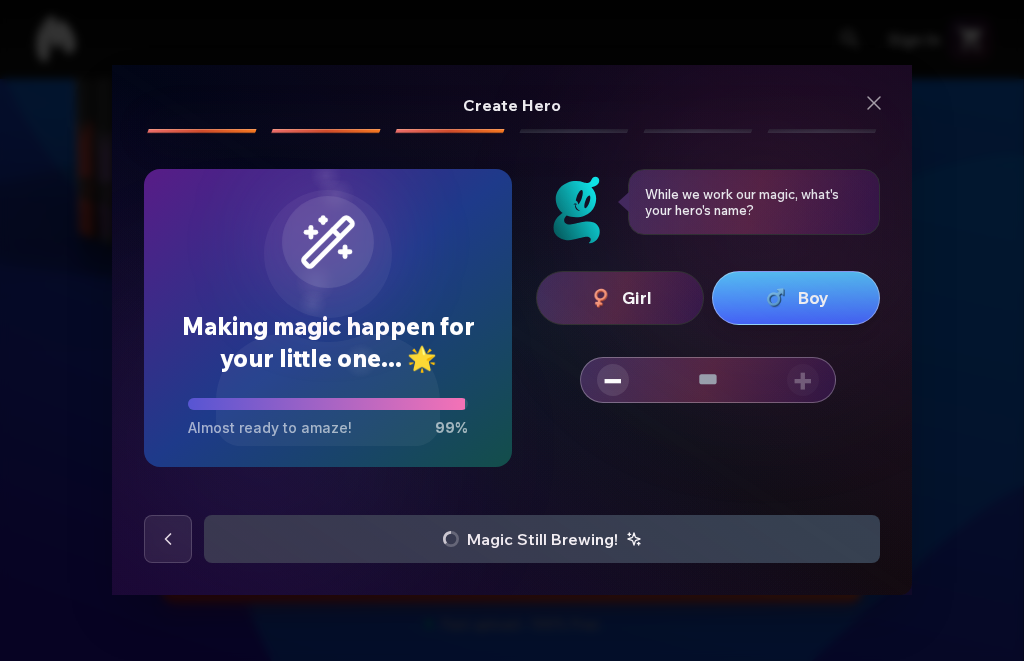 click on "− ** +" at bounding box center (708, 381) 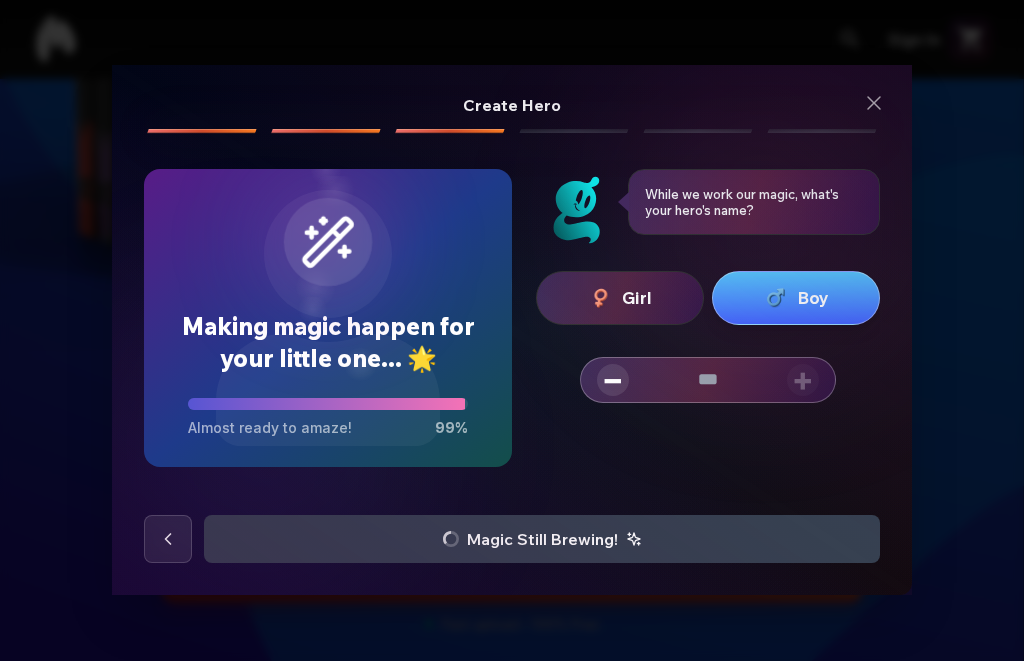 click on "− ** +" at bounding box center [708, 381] 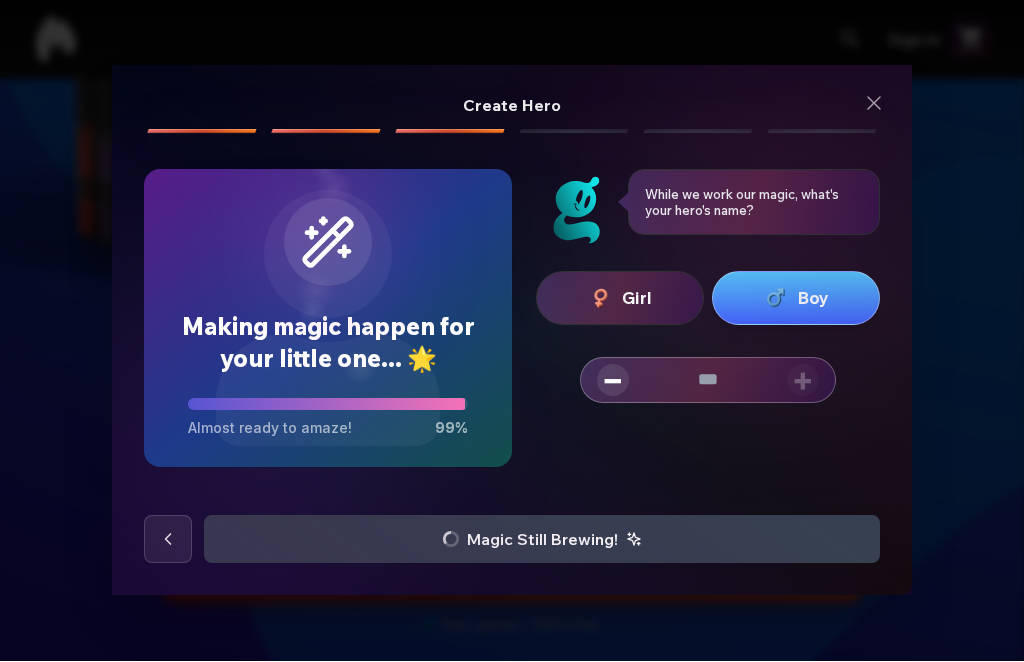 click on "− ** +" at bounding box center (708, 381) 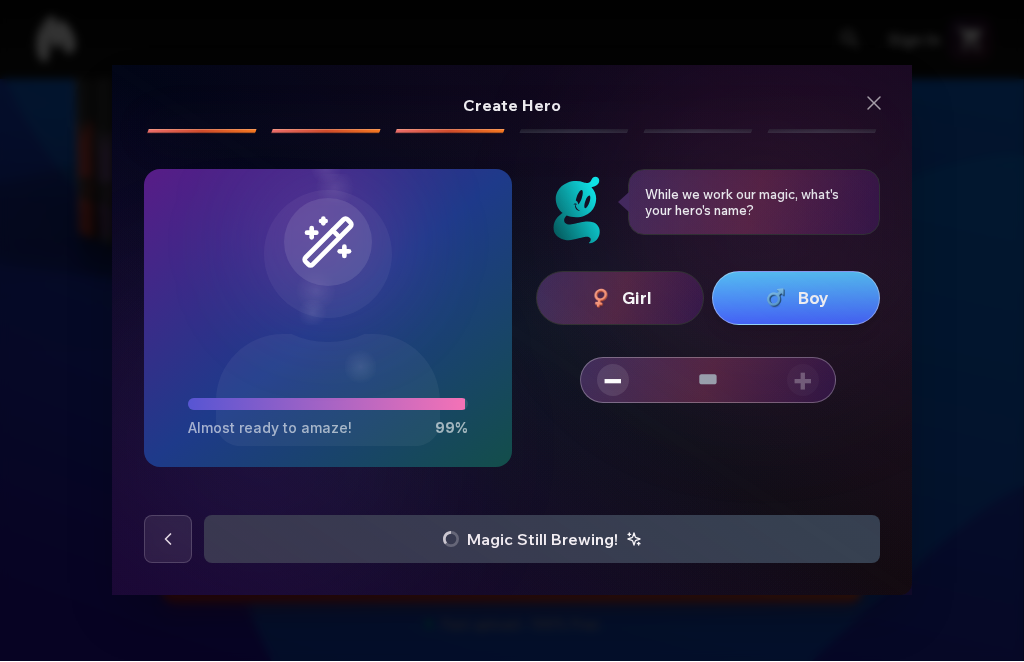 click on "− ** +" at bounding box center [708, 381] 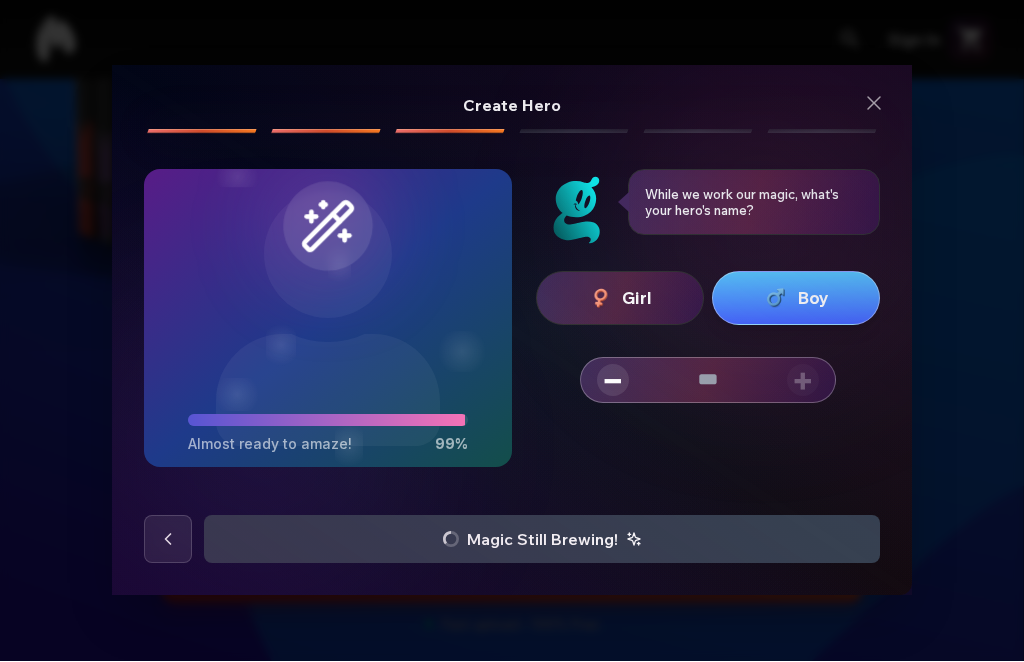 click on "Magic Still Brewing!" at bounding box center (512, 540) 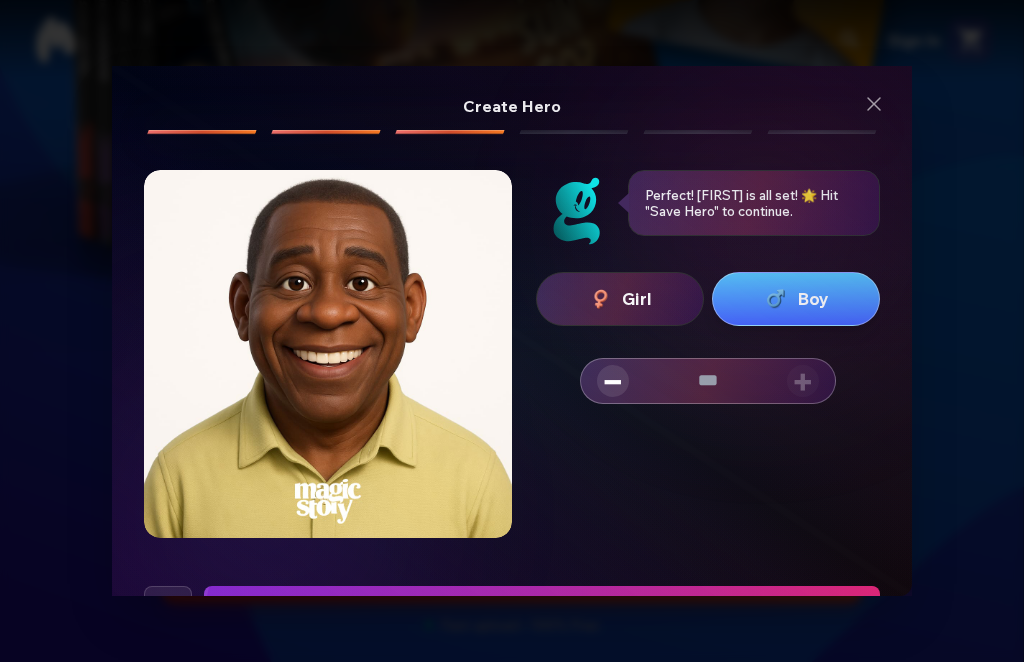 click at bounding box center [-810, 610] 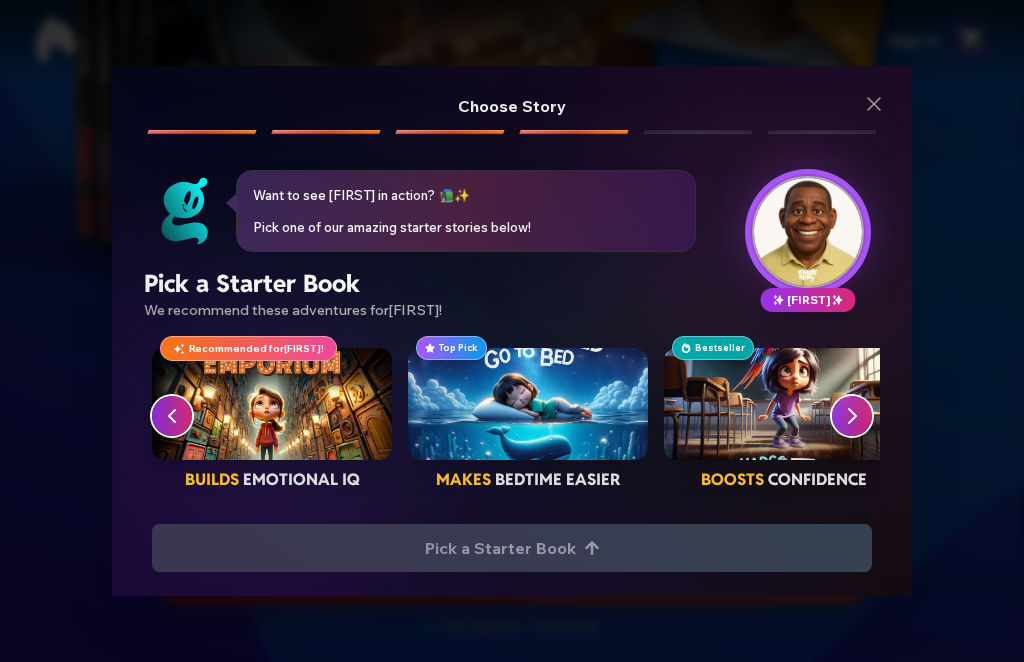 click at bounding box center (528, 404) 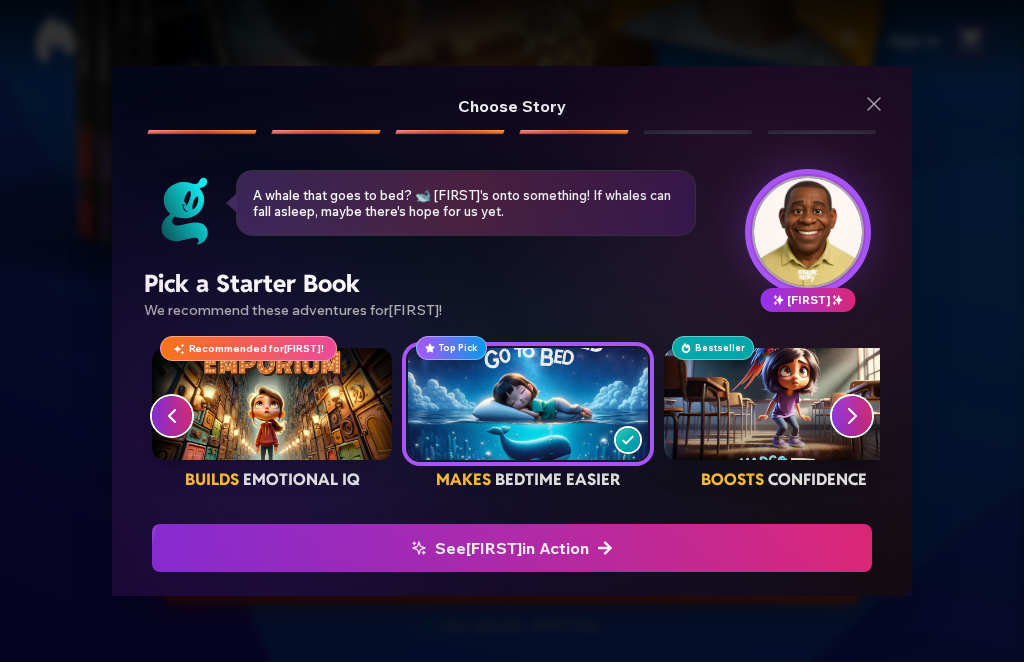 click at bounding box center (628, 440) 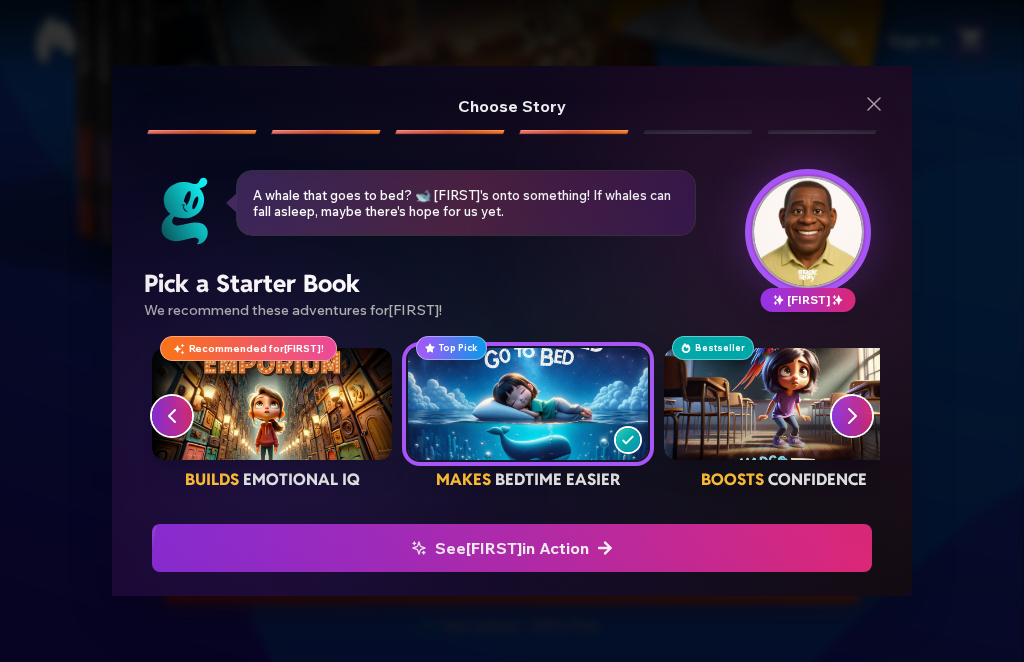 click on "See  [FIRST]  in Action" at bounding box center (512, 548) 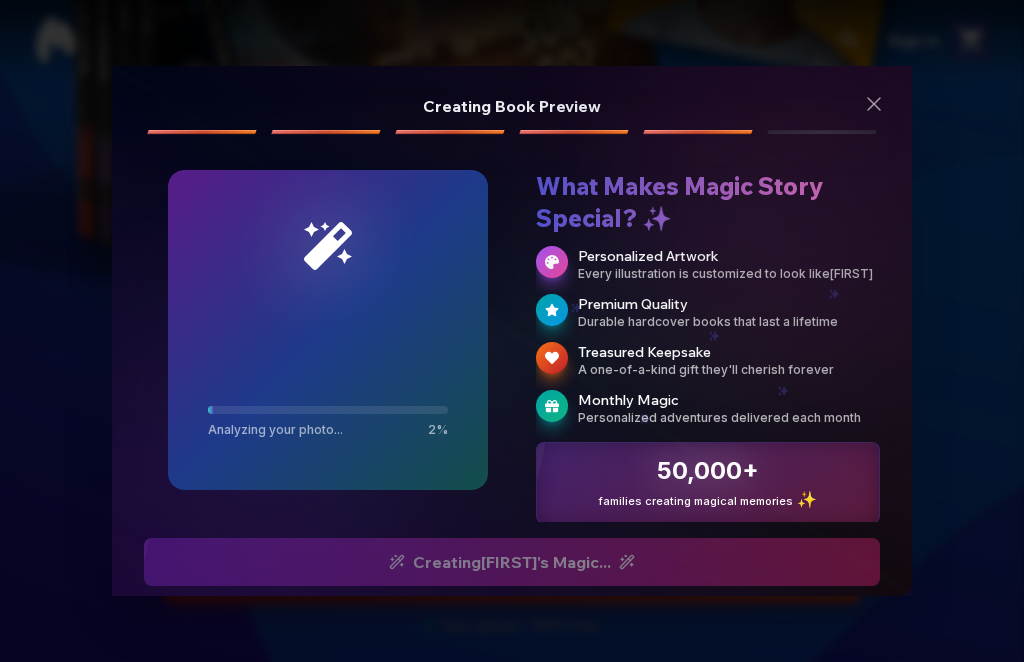click on "Durable hardcover books that last a lifetime" at bounding box center (729, 322) 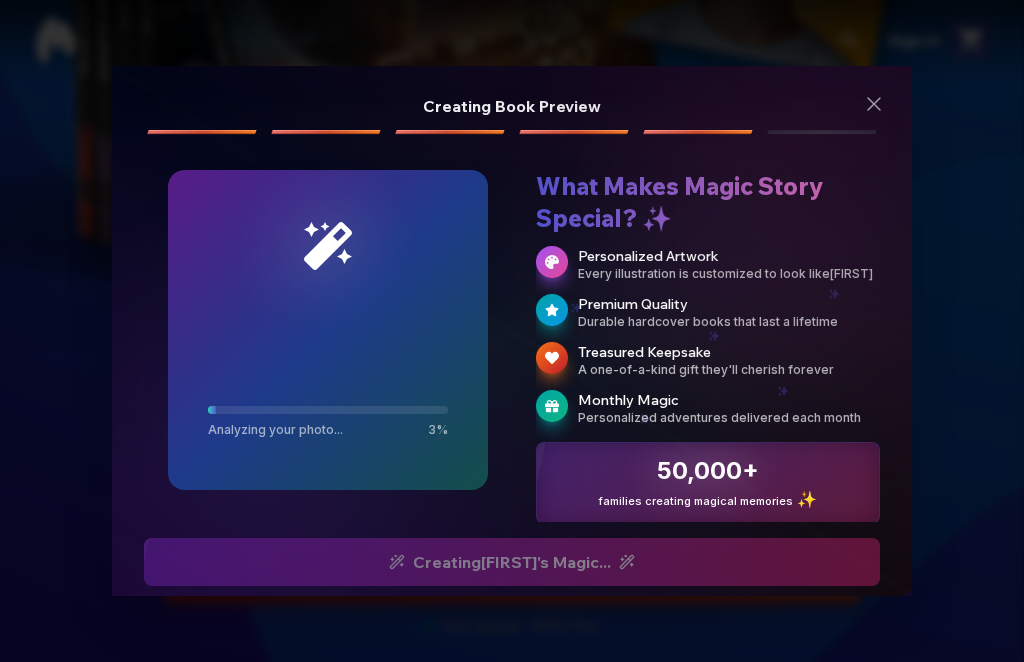 click on "Personalized Artwork Every illustration is customized to look like  [FIRST] Premium Quality Durable hardcover books that last a lifetime Treasured Keepsake A one-of-a-kind gift they'll cherish forever Monthly Magic Personalized adventures delivered each month" at bounding box center [708, 336] 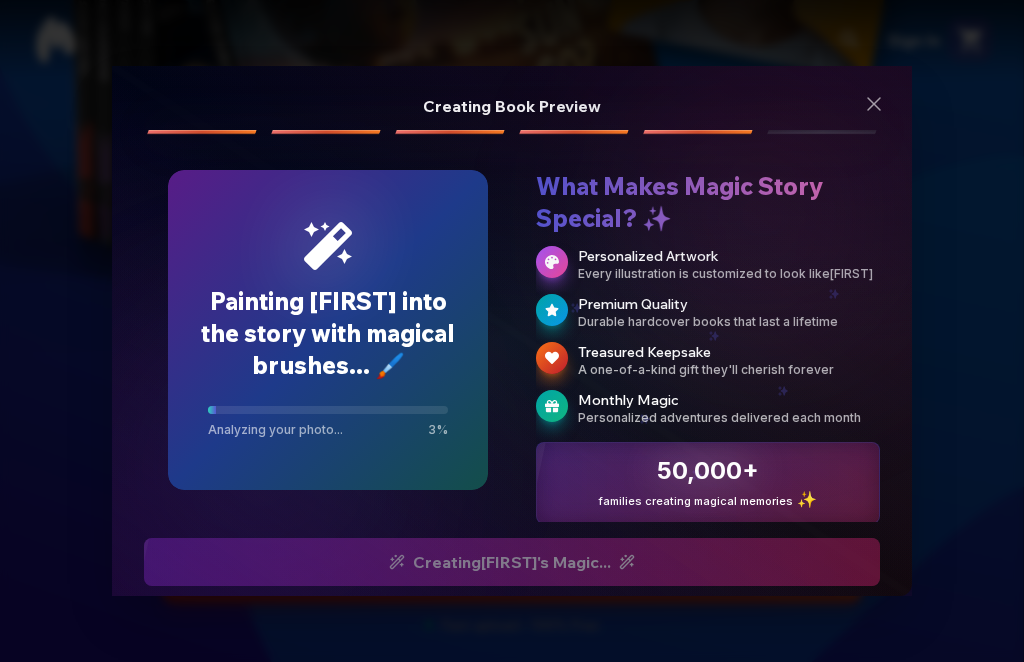 click on "Personalized Artwork Every illustration is customized to look like  [FIRST] Premium Quality Durable hardcover books that last a lifetime Treasured Keepsake A one-of-a-kind gift they'll cherish forever Monthly Magic Personalized adventures delivered each month" at bounding box center (708, 336) 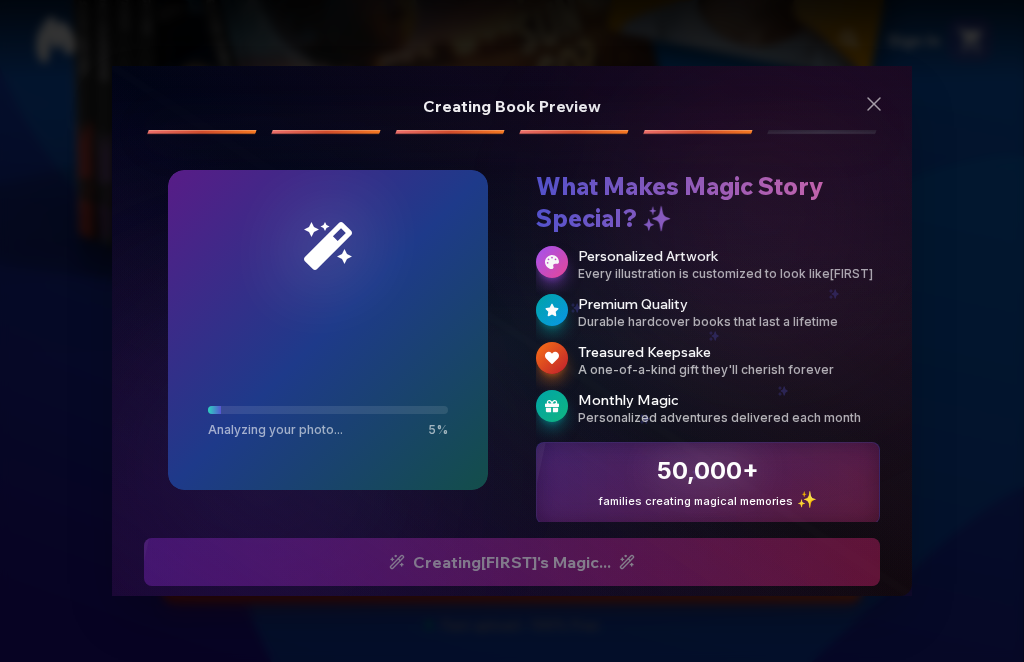 click on "Premium Quality" at bounding box center (729, 304) 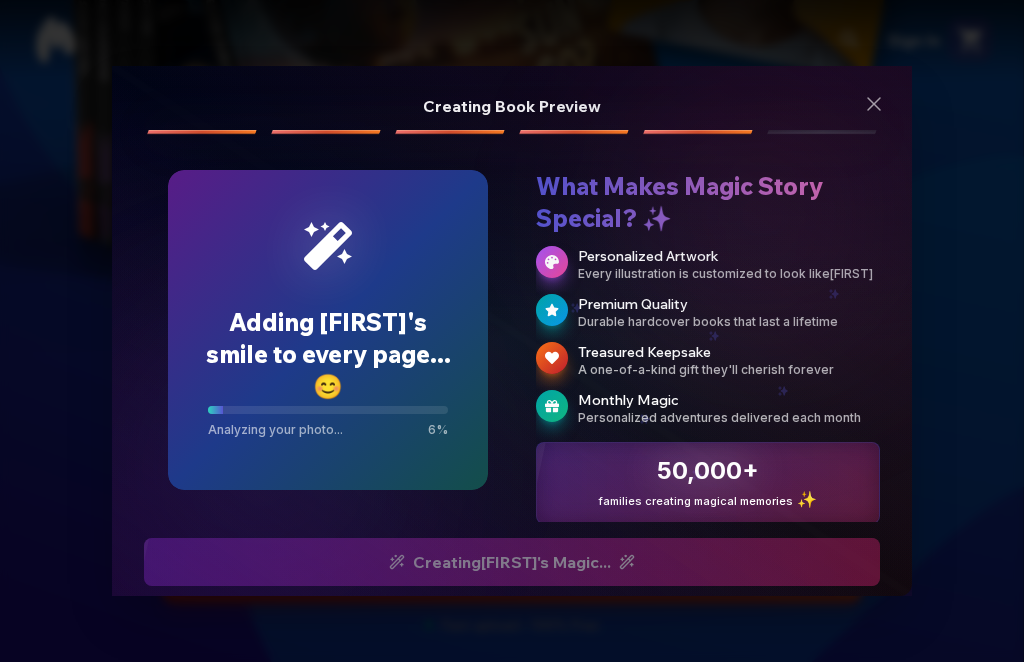 click on "Every illustration is customized to look like  [FIRST]" at bounding box center [729, 274] 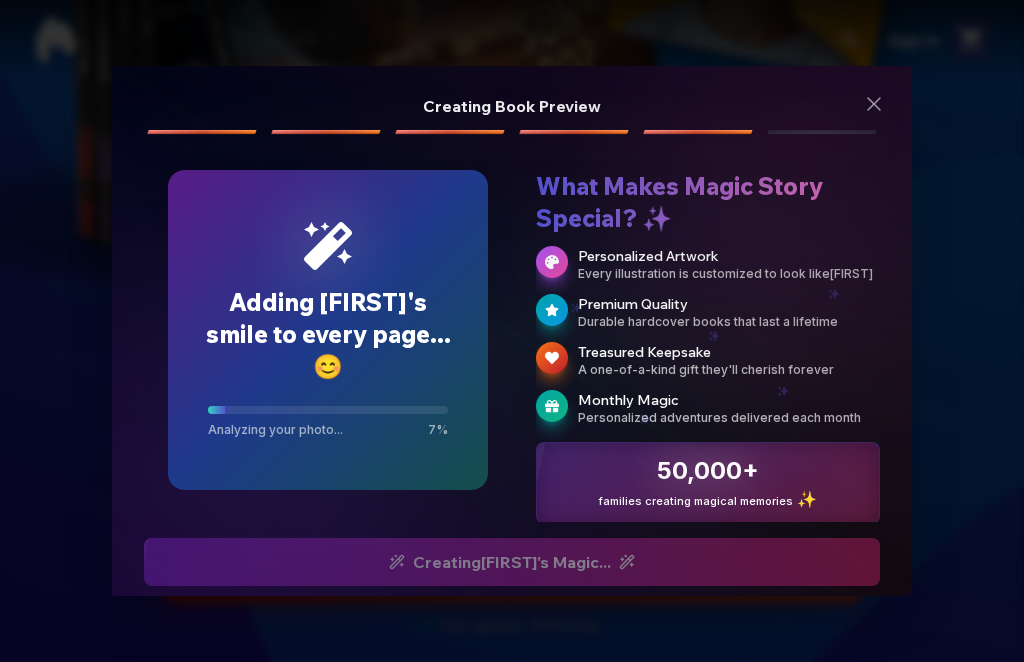 click on "Every illustration is customized to look like  [FIRST]" at bounding box center [729, 274] 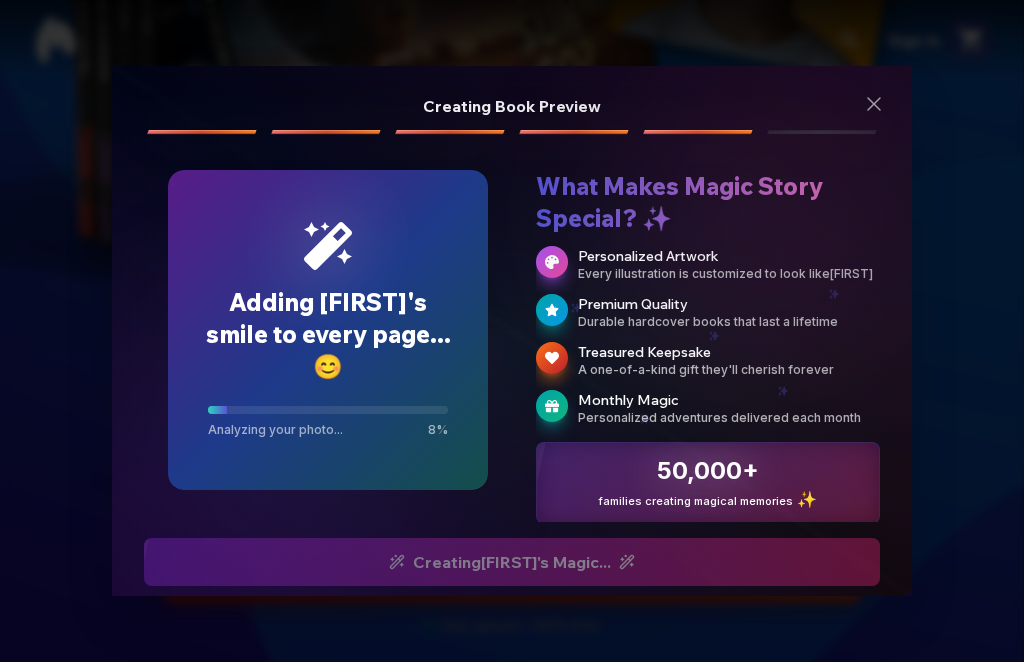 click on "Every illustration is customized to look like  [FIRST]" at bounding box center [729, 274] 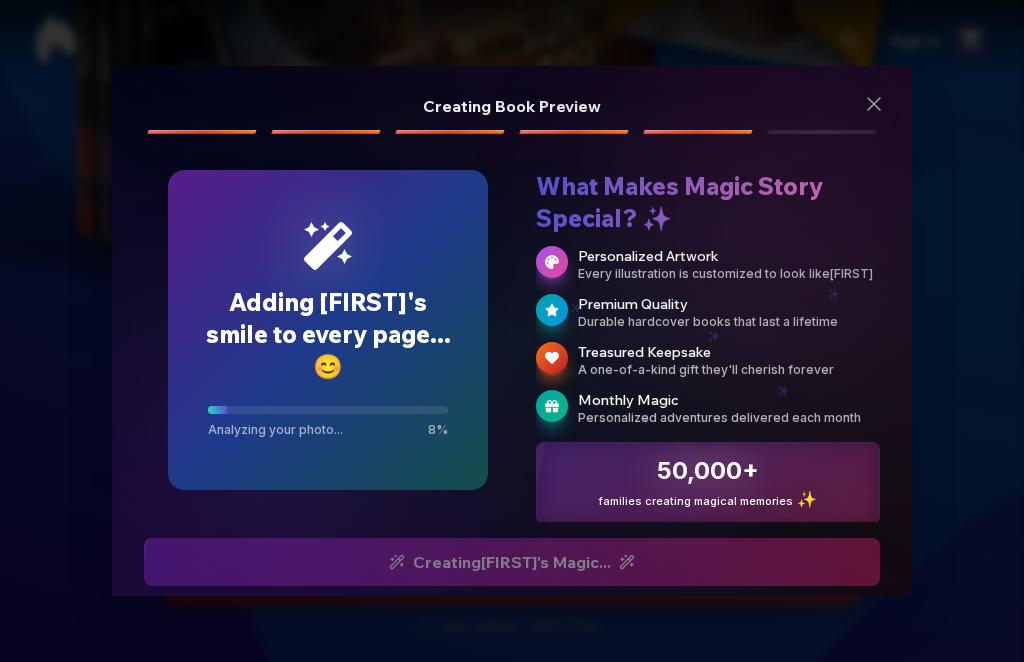 click on "Every illustration is customized to look like  [FIRST]" at bounding box center (729, 274) 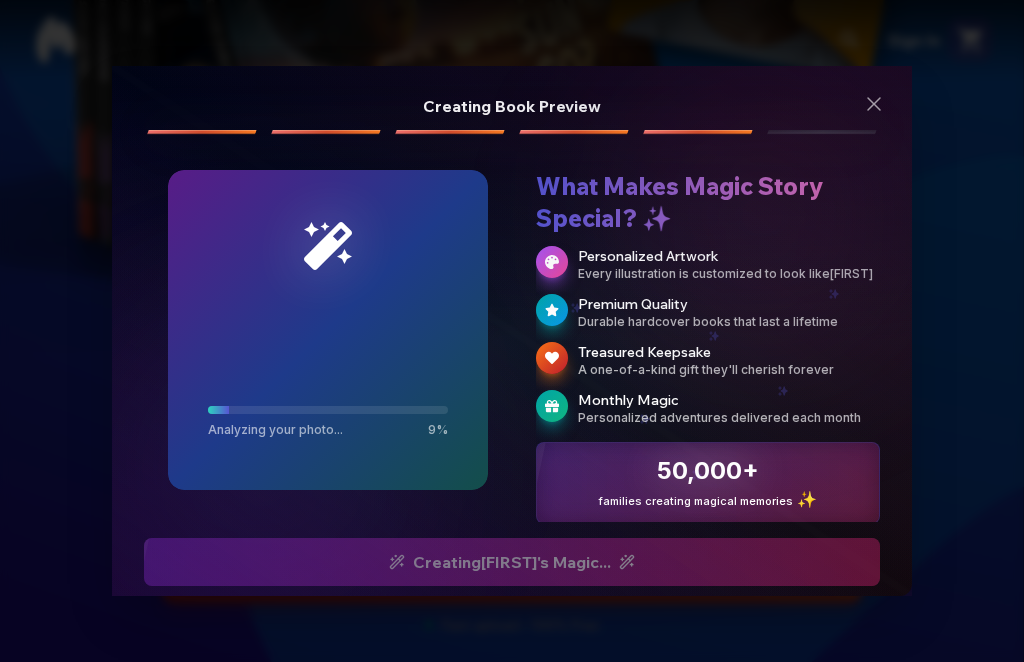 click on "Every illustration is customized to look like  [FIRST]" at bounding box center [729, 274] 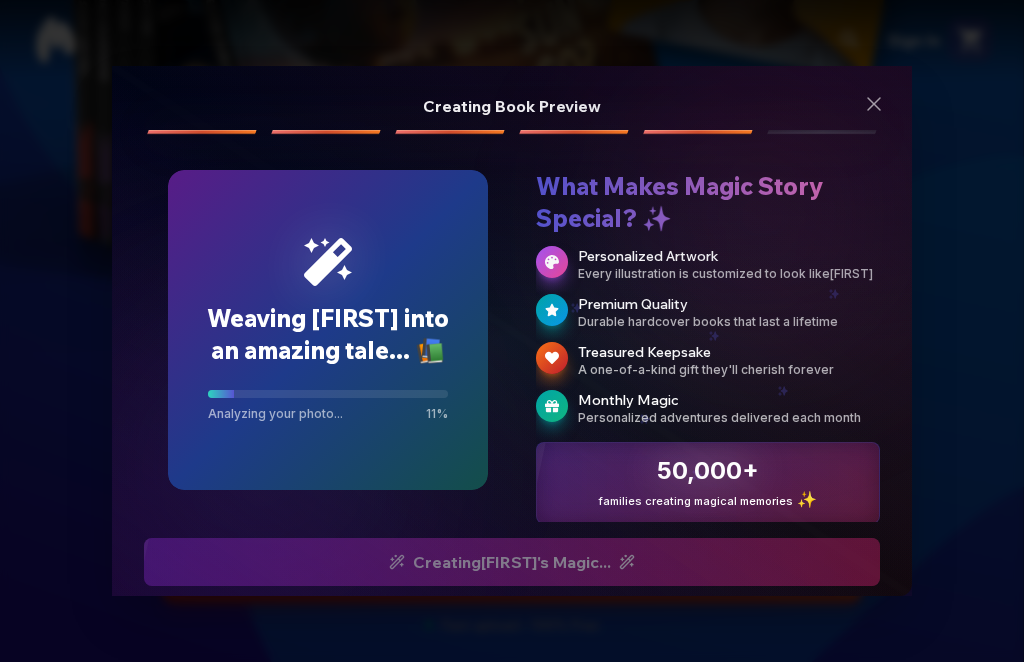click on "Personalized Artwork Every illustration is customized to look like  [FIRST] Premium Quality Durable hardcover books that last a lifetime Treasured Keepsake A one-of-a-kind gift they'll cherish forever Monthly Magic Personalized adventures delivered each month" at bounding box center [708, 336] 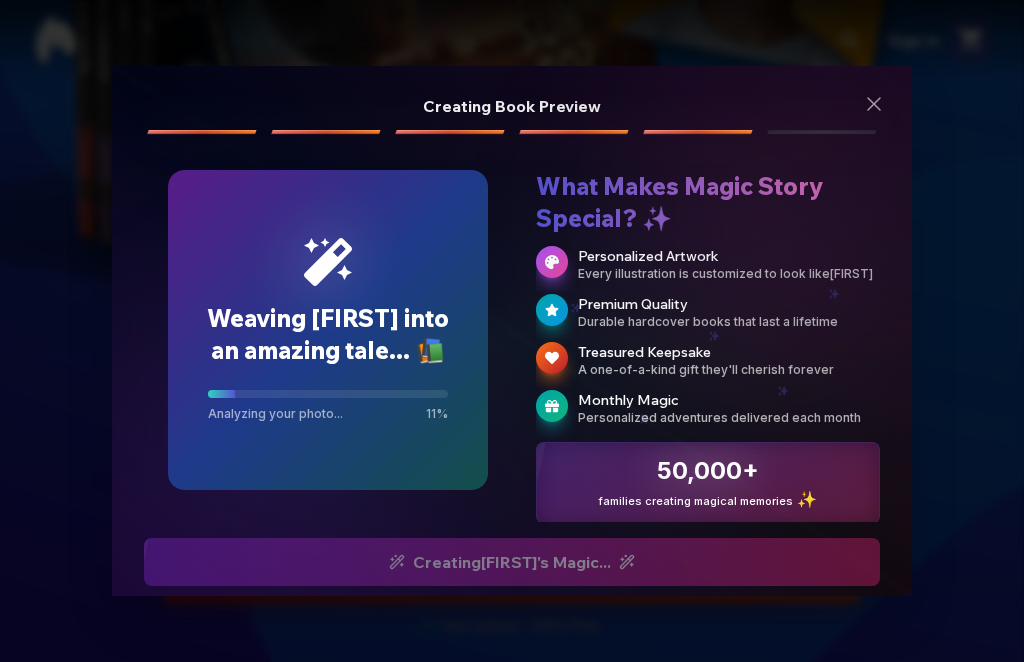 click on "Premium Quality" at bounding box center [729, 304] 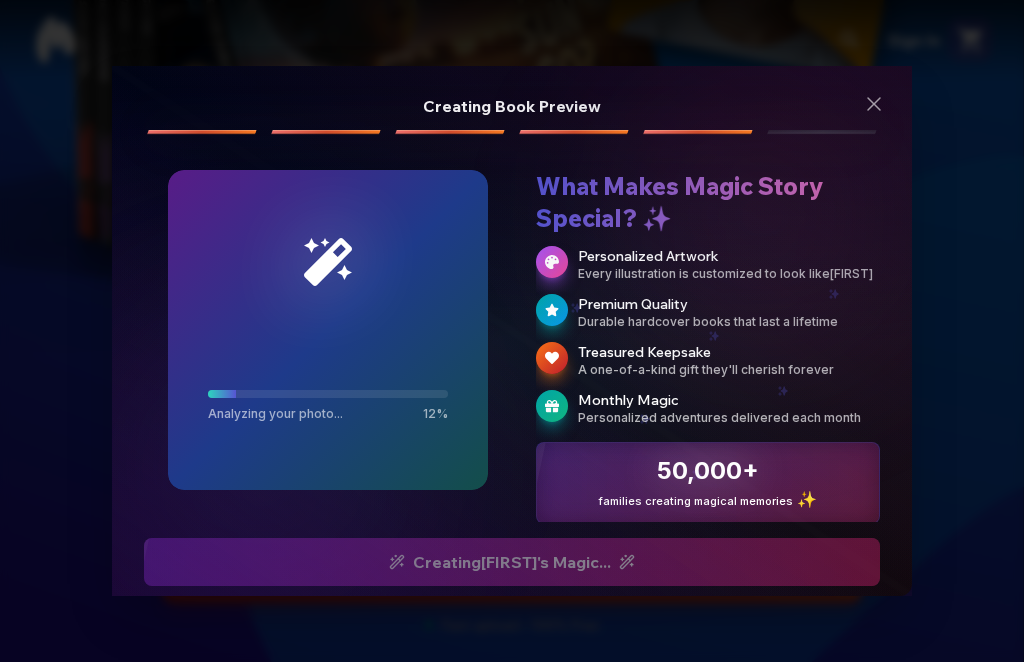 click on "Personalized Artwork Every illustration is customized to look like  [FIRST] Premium Quality Durable hardcover books that last a lifetime Treasured Keepsake A one-of-a-kind gift they'll cherish forever Monthly Magic Personalized adventures delivered each month" at bounding box center [708, 336] 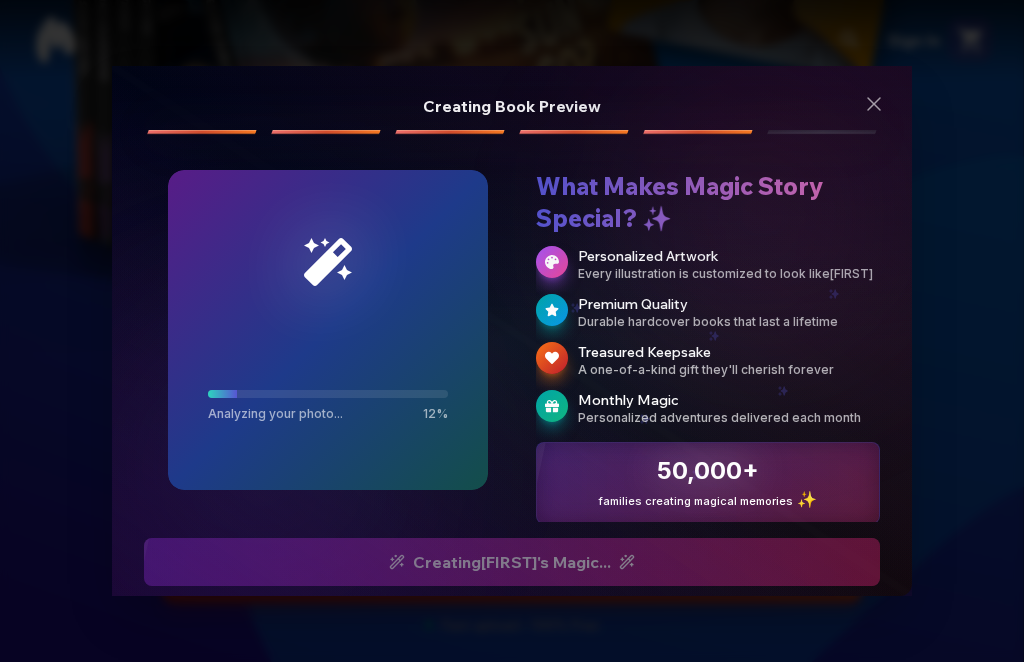 click on "Personalized Artwork Every illustration is customized to look like  [FIRST] Premium Quality Durable hardcover books that last a lifetime Treasured Keepsake A one-of-a-kind gift they'll cherish forever Monthly Magic Personalized adventures delivered each month" at bounding box center (708, 336) 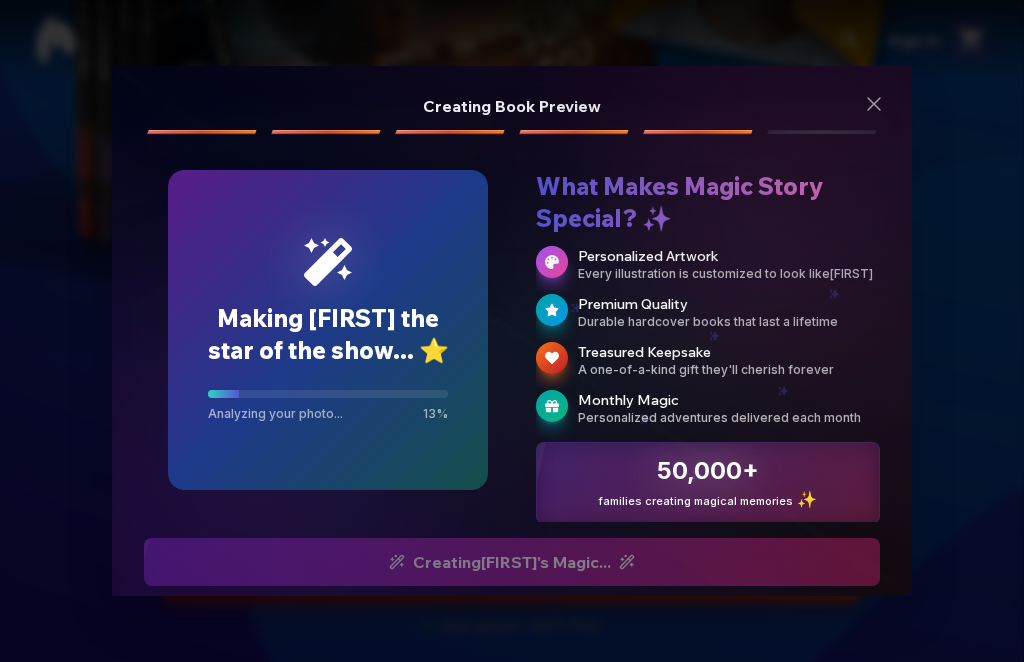 click on "Personalized adventures delivered each month" at bounding box center (729, 418) 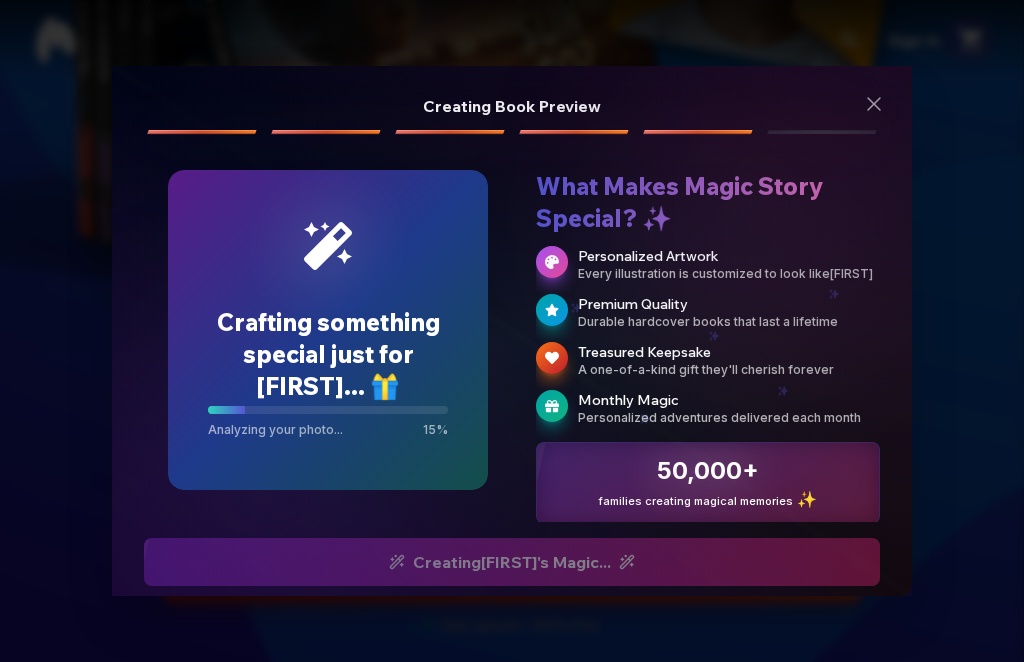 click on "50,000+ families creating magical memories ✨" at bounding box center (708, 483) 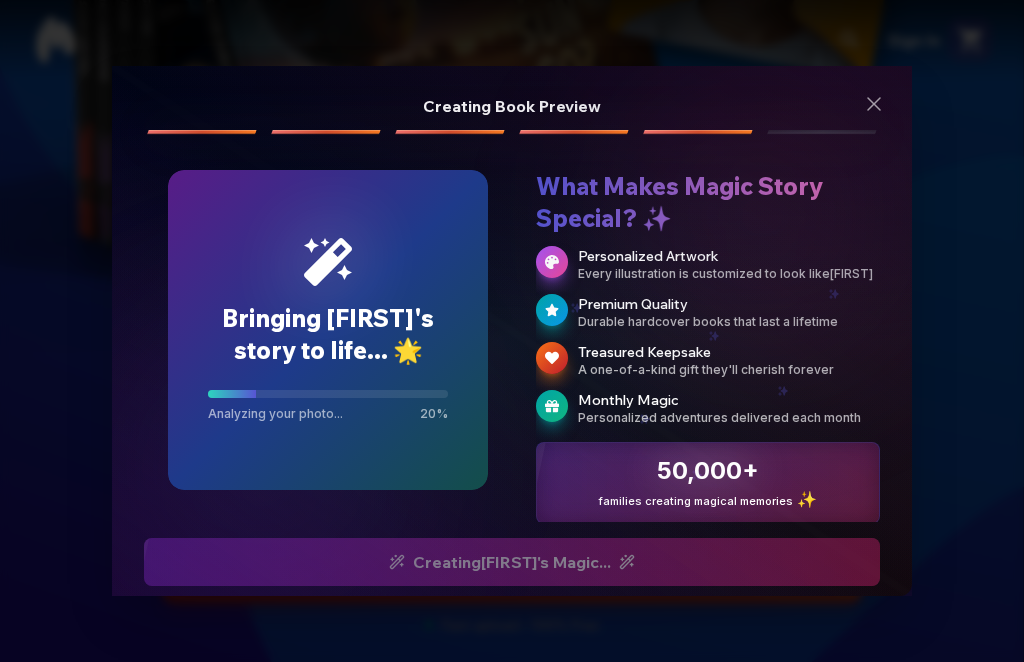 click on "Treasured Keepsake" at bounding box center [729, 352] 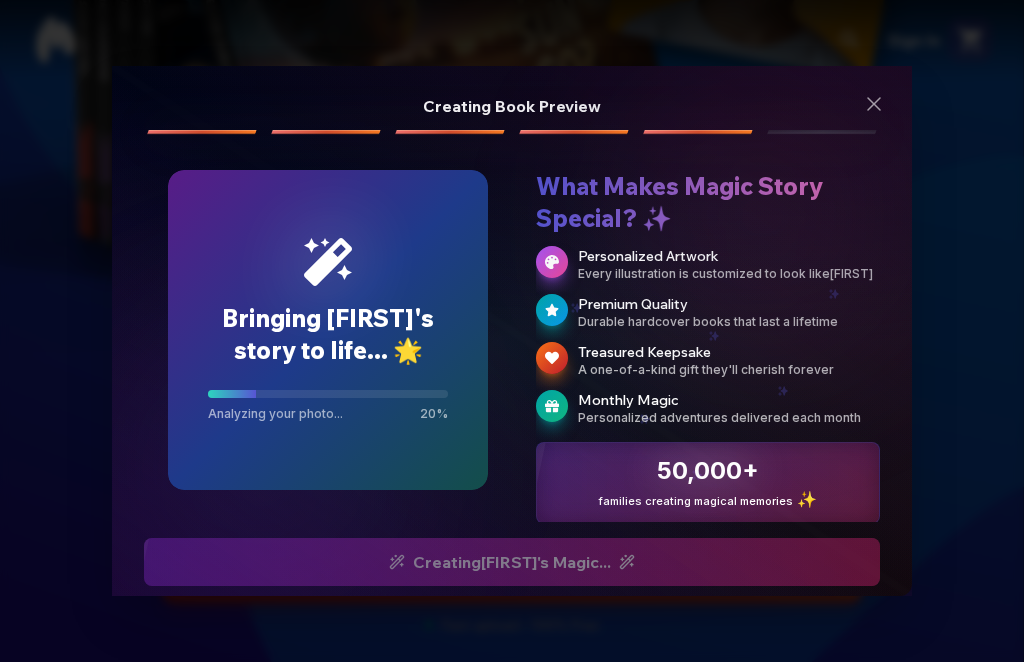 click on "Treasured Keepsake" at bounding box center (729, 352) 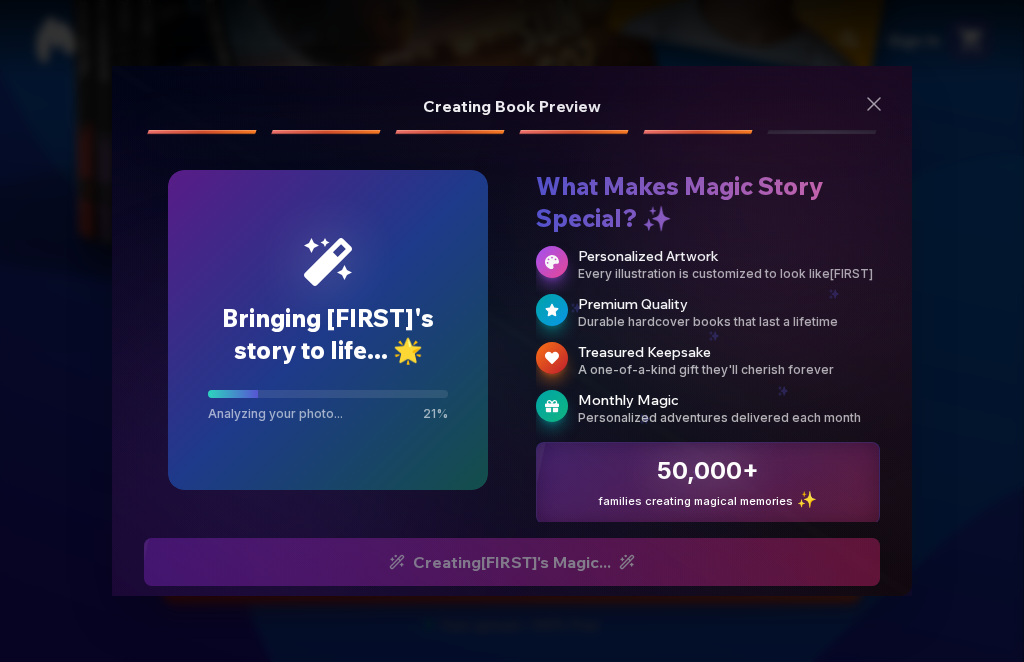 click on "Durable hardcover books that last a lifetime" at bounding box center (729, 322) 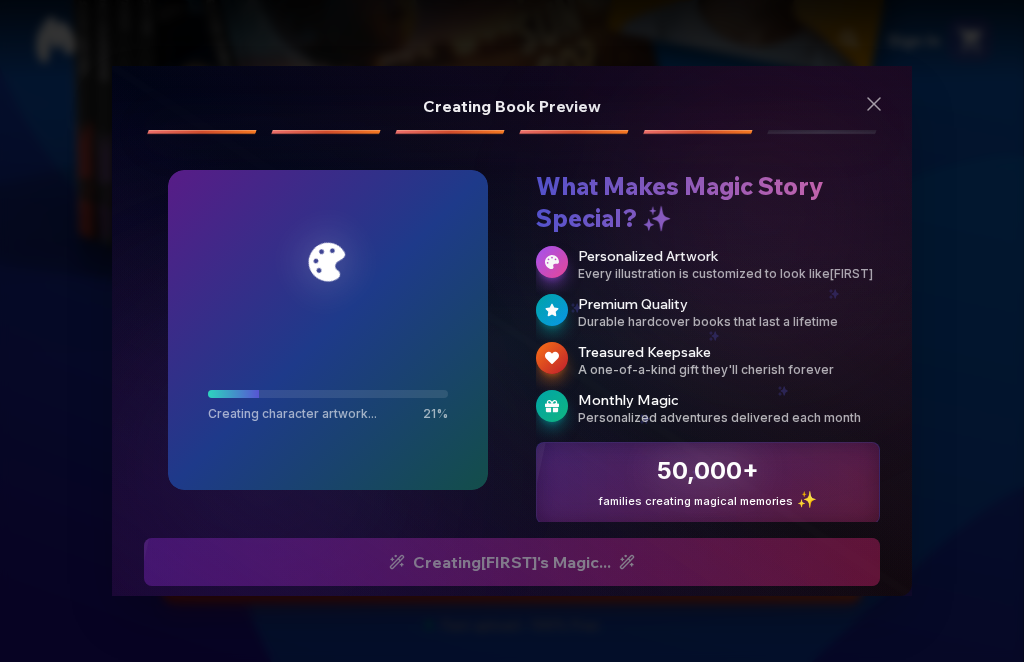 click on "Durable hardcover books that last a lifetime" at bounding box center (729, 322) 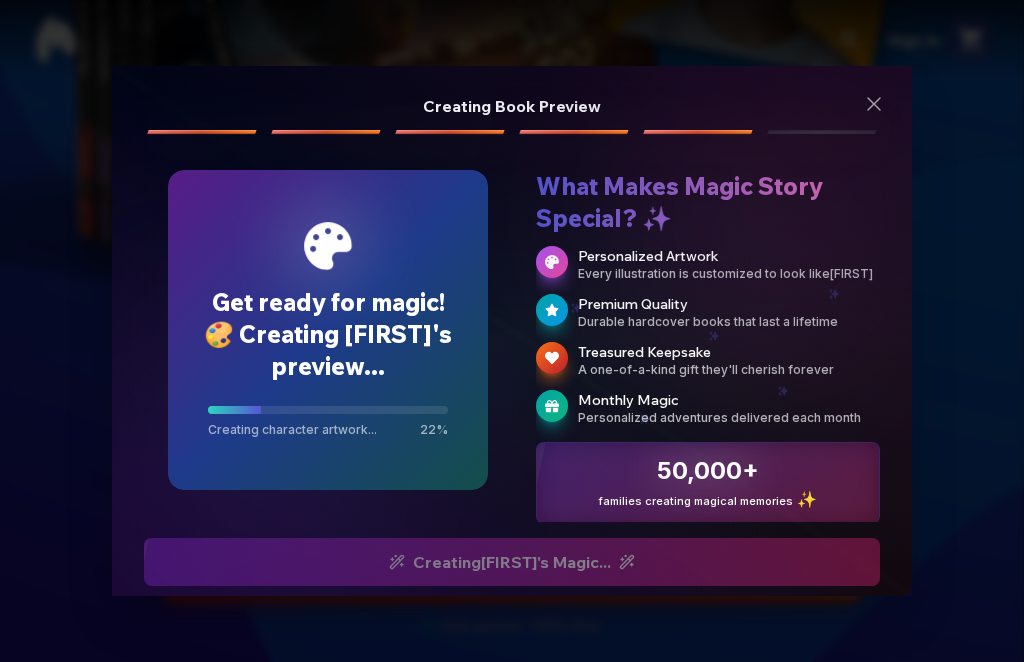 click on "Personalized Artwork Every illustration is customized to look like  [FIRST] Premium Quality Durable hardcover books that last a lifetime Treasured Keepsake A one-of-a-kind gift they'll cherish forever Monthly Magic Personalized adventures delivered each month" at bounding box center (708, 336) 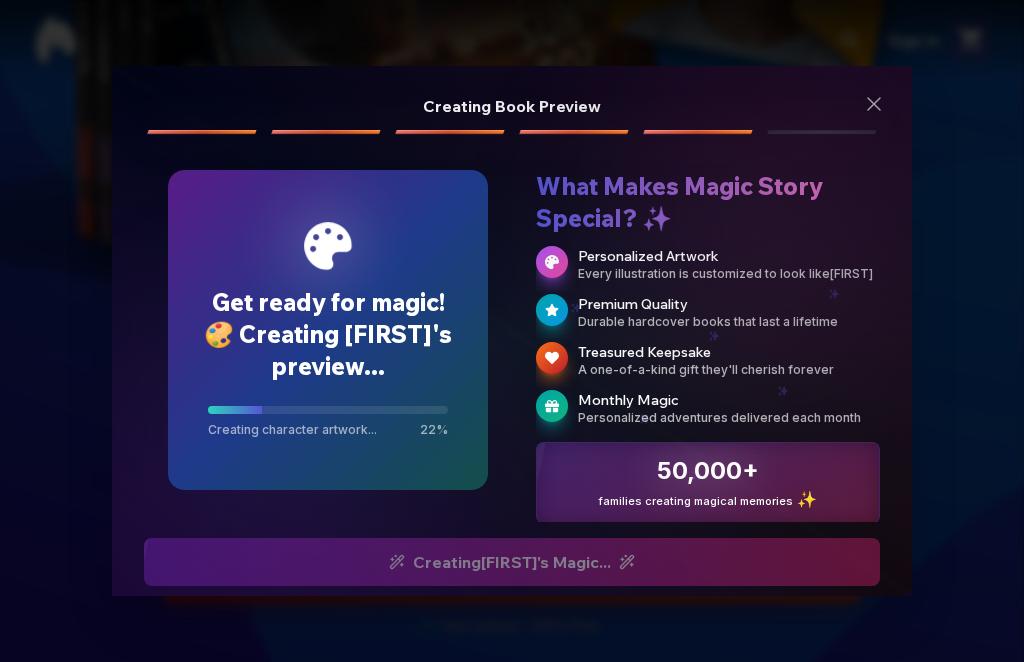 click on "Personalized Artwork Every illustration is customized to look like  [FIRST] Premium Quality Durable hardcover books that last a lifetime Treasured Keepsake A one-of-a-kind gift they'll cherish forever Monthly Magic Personalized adventures delivered each month" at bounding box center (708, 336) 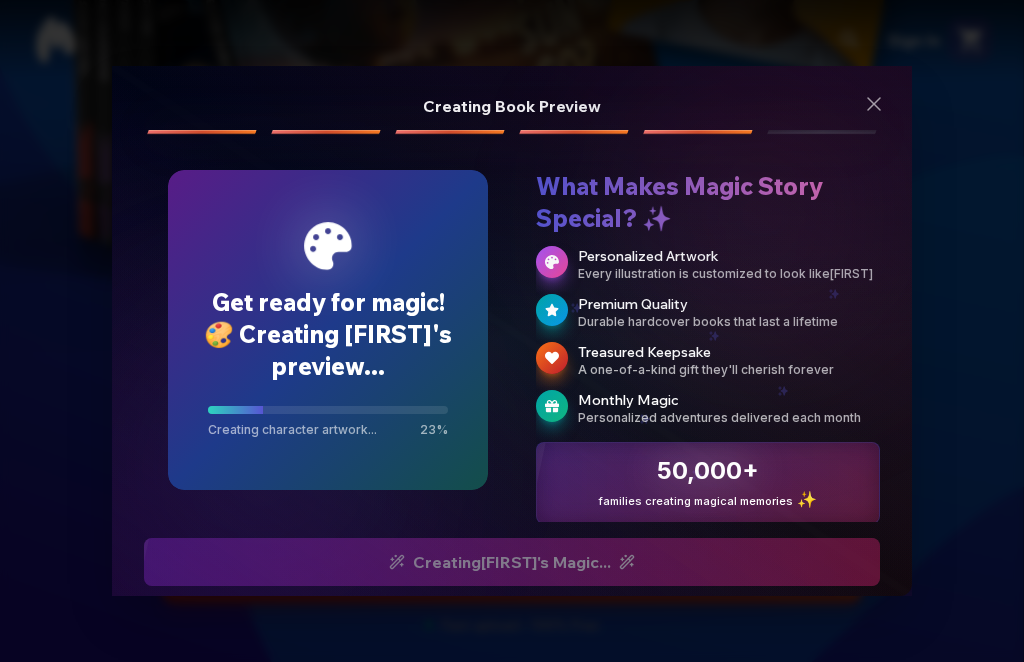 click on "Premium Quality" at bounding box center (729, 304) 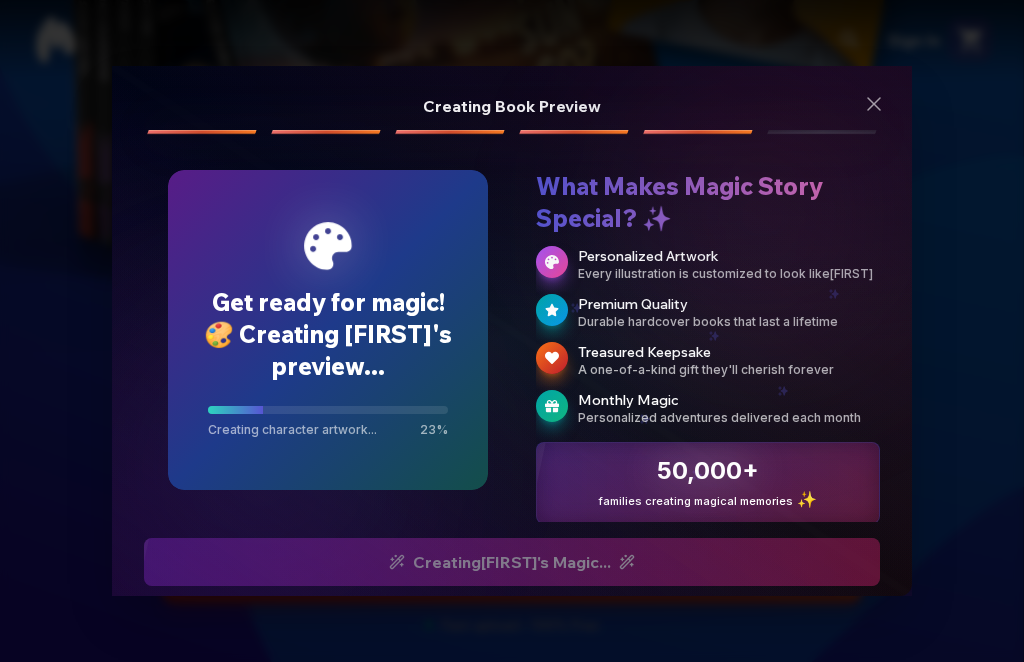 click on "Premium Quality" at bounding box center [729, 304] 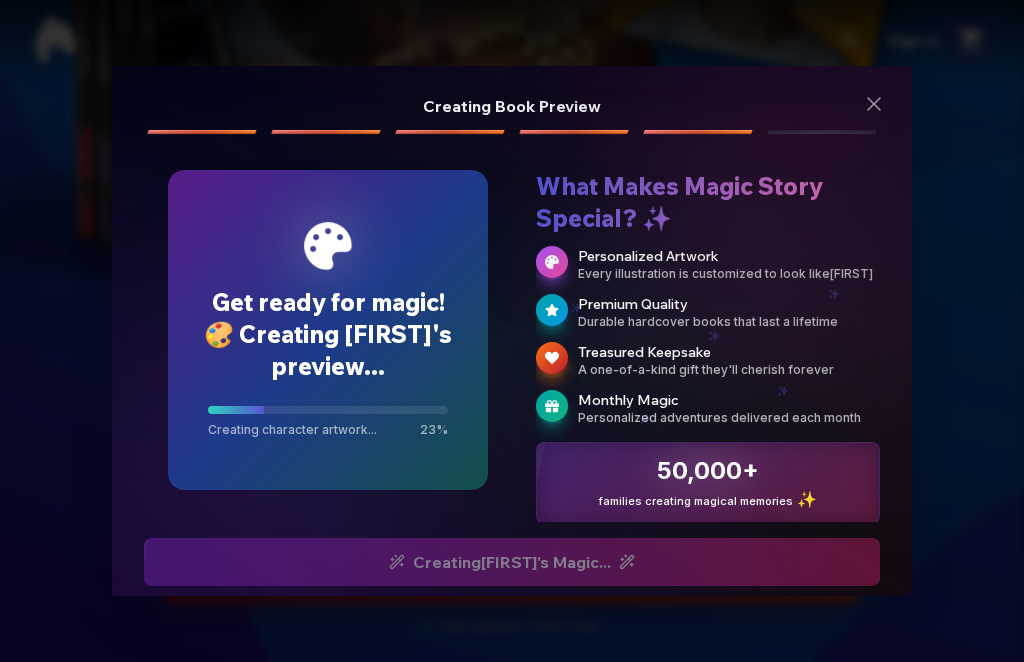 click on "Personalized Artwork Every illustration is customized to look like  [FIRST] Premium Quality Durable hardcover books that last a lifetime Treasured Keepsake A one-of-a-kind gift they'll cherish forever Monthly Magic Personalized adventures delivered each month" at bounding box center (708, 336) 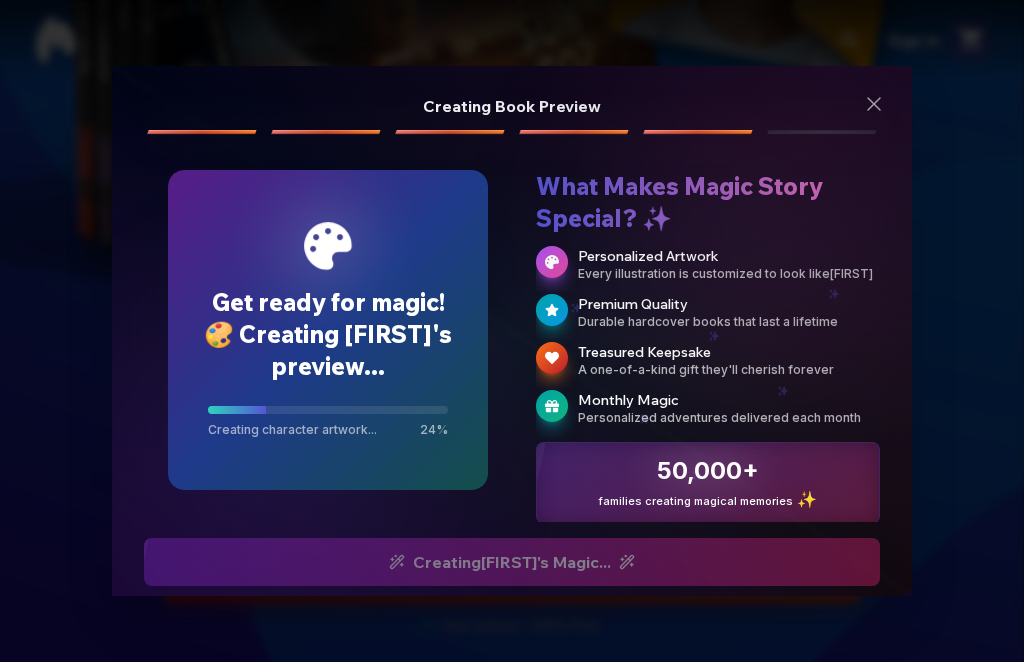 click on "Premium Quality" at bounding box center (729, 304) 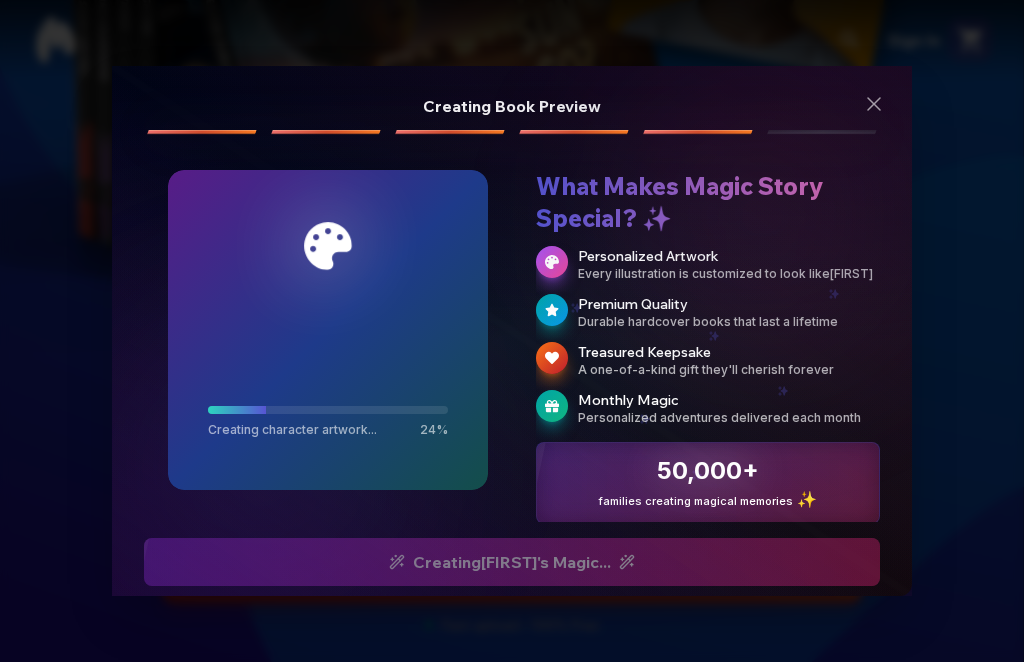 click on "Premium Quality" at bounding box center (729, 304) 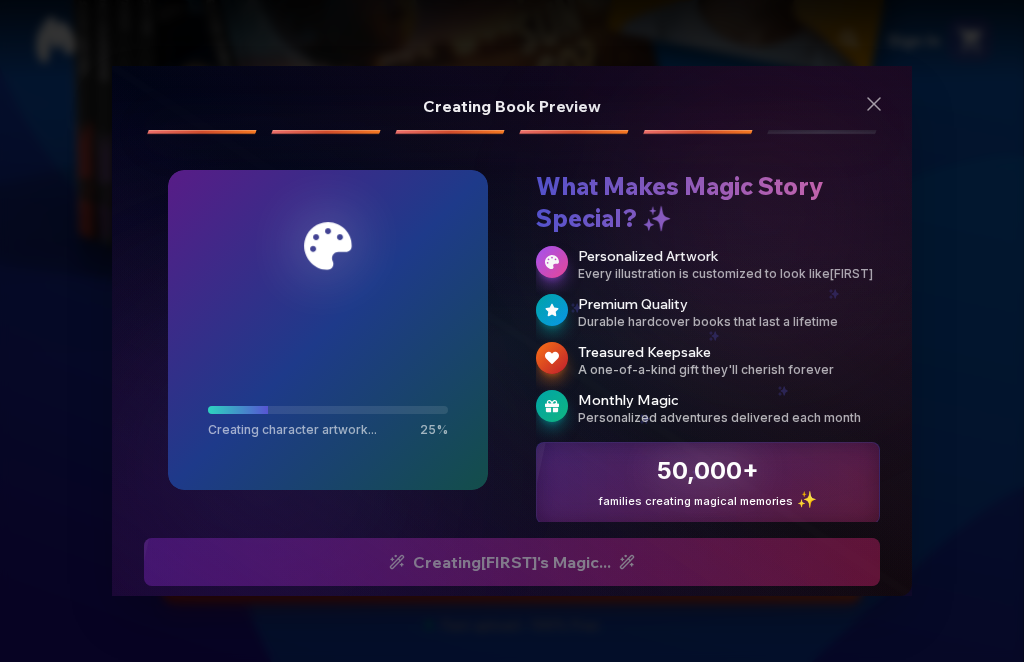 click on "Personalized Artwork Every illustration is customized to look like  [FIRST] Premium Quality Durable hardcover books that last a lifetime Treasured Keepsake A one-of-a-kind gift they'll cherish forever Monthly Magic Personalized adventures delivered each month" at bounding box center (708, 336) 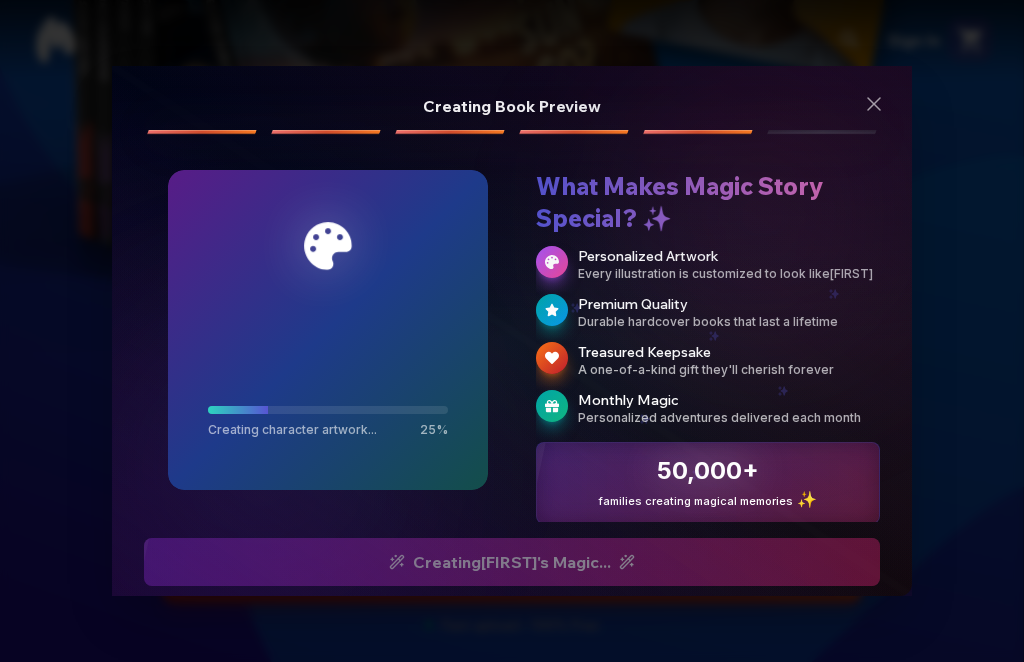 click on "A one-of-a-kind gift they'll cherish forever" at bounding box center (729, 370) 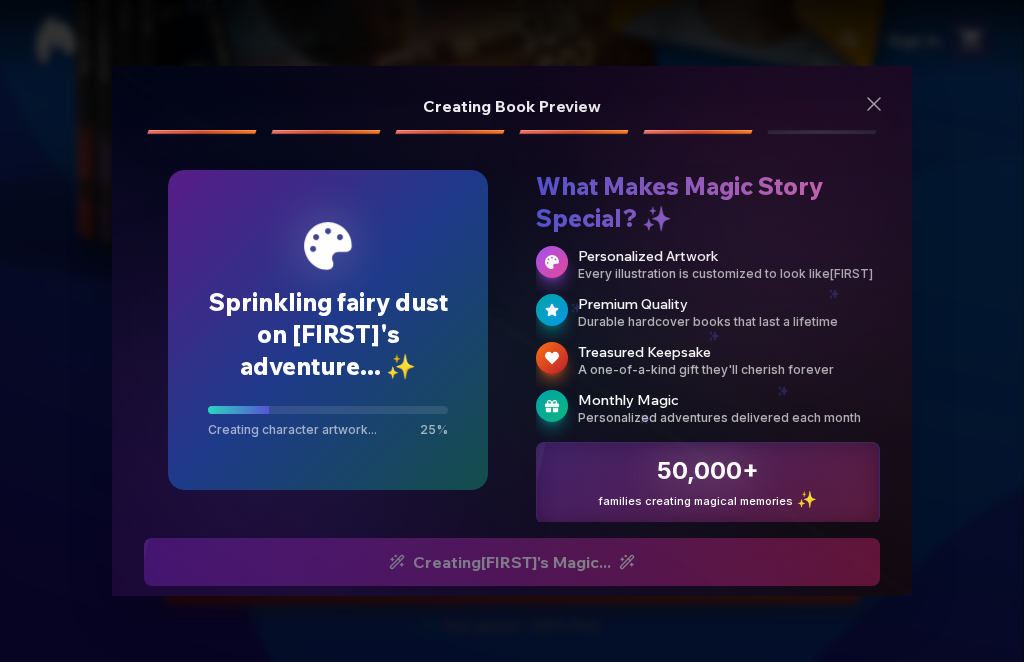 click on "A one-of-a-kind gift they'll cherish forever" at bounding box center [729, 370] 